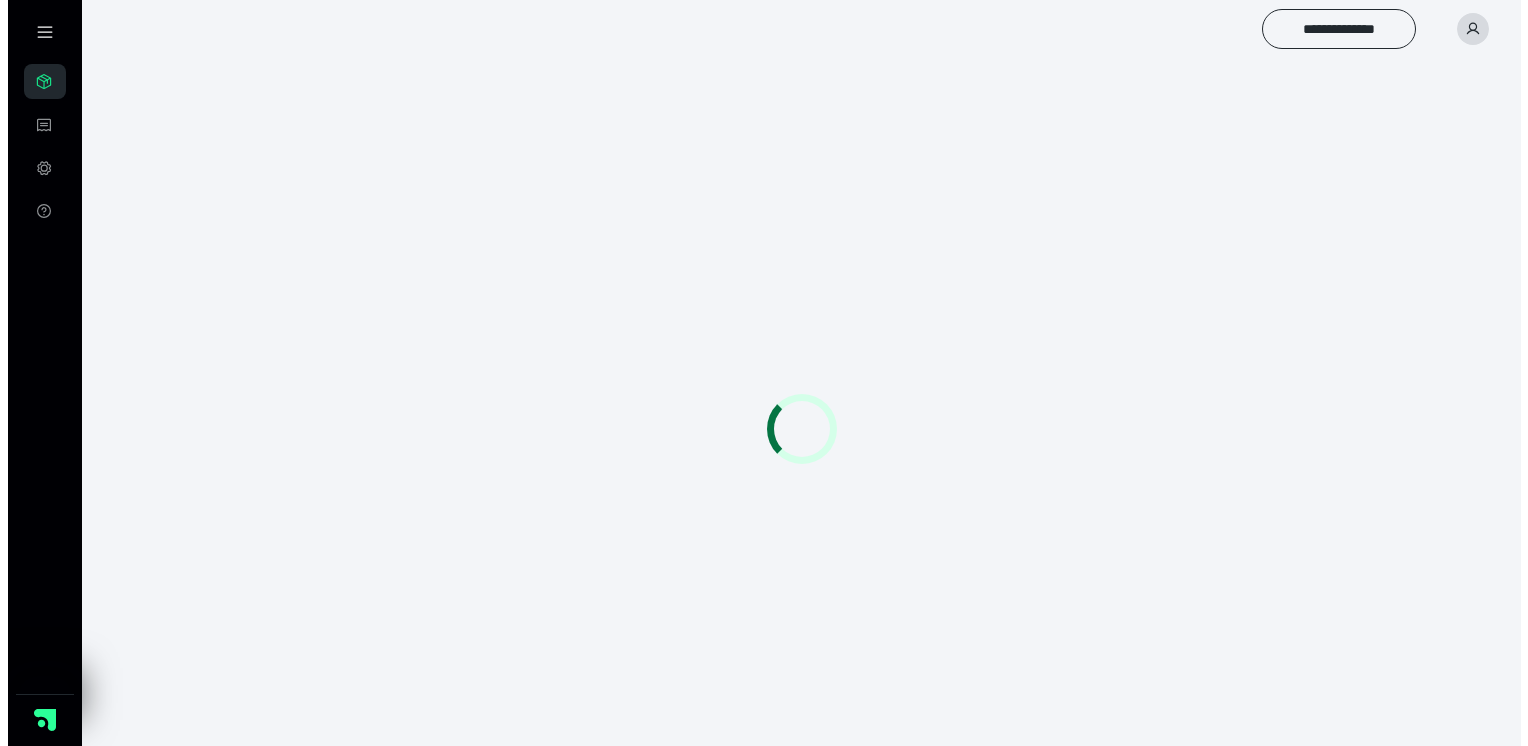 scroll, scrollTop: 0, scrollLeft: 0, axis: both 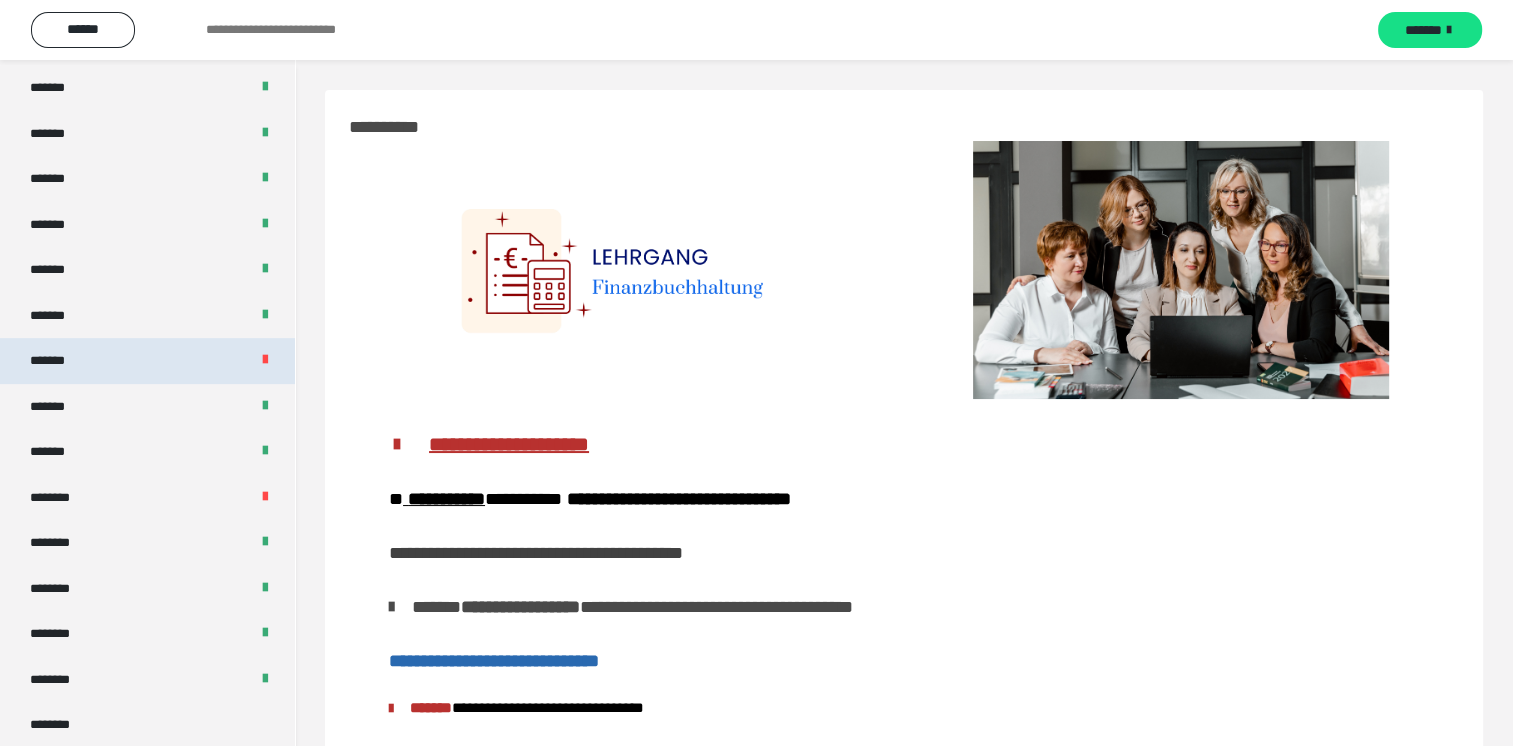 click on "*******" at bounding box center (147, 361) 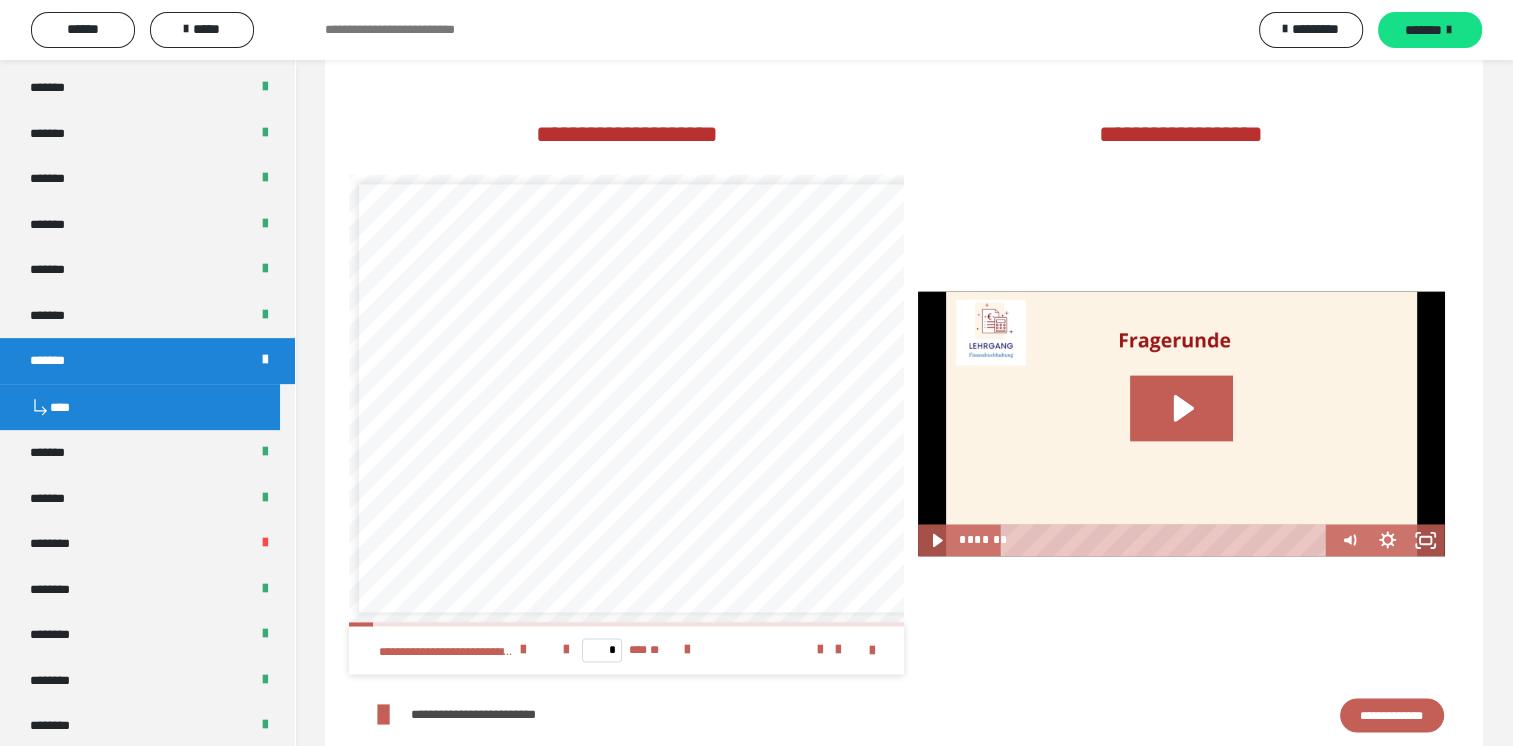 scroll, scrollTop: 3162, scrollLeft: 0, axis: vertical 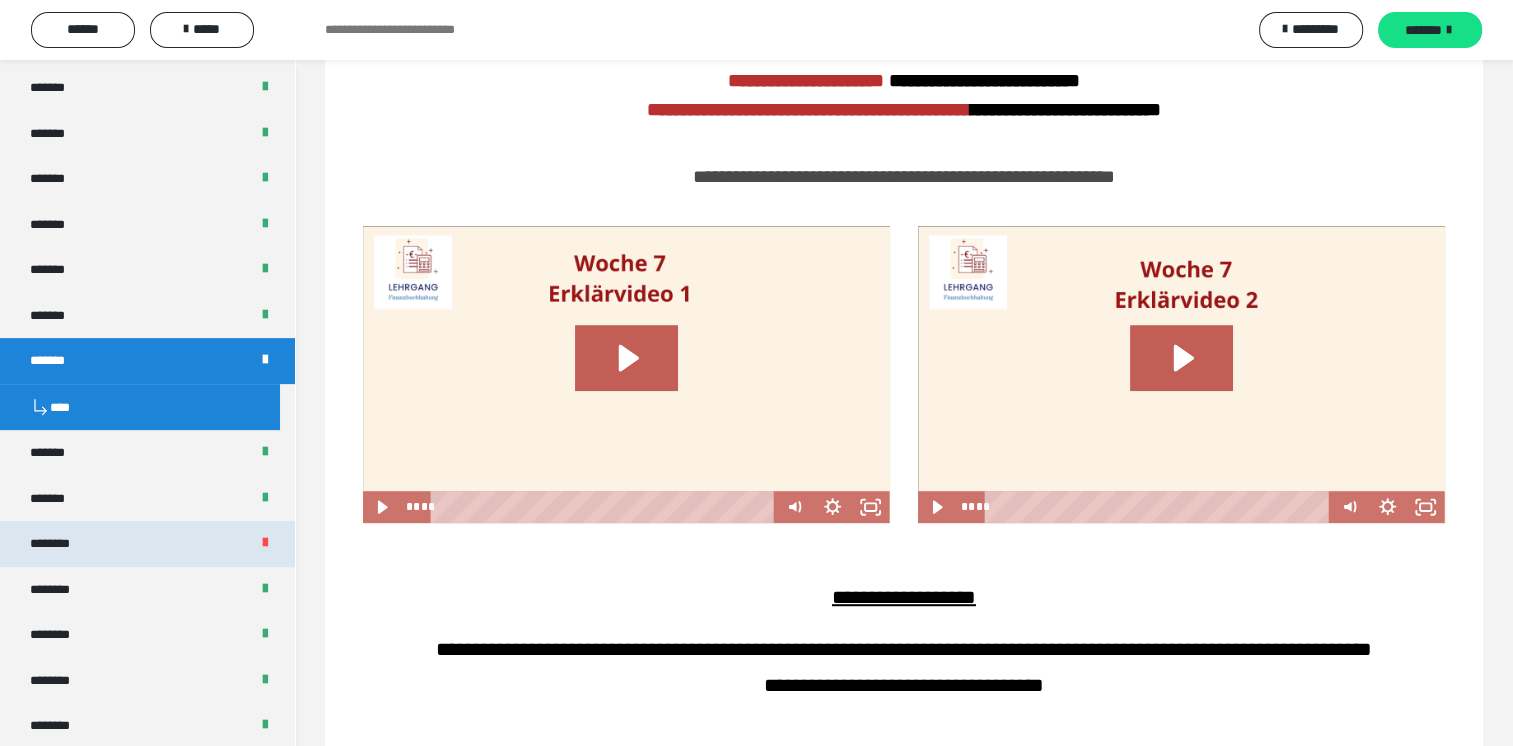 click on "********" at bounding box center [147, 544] 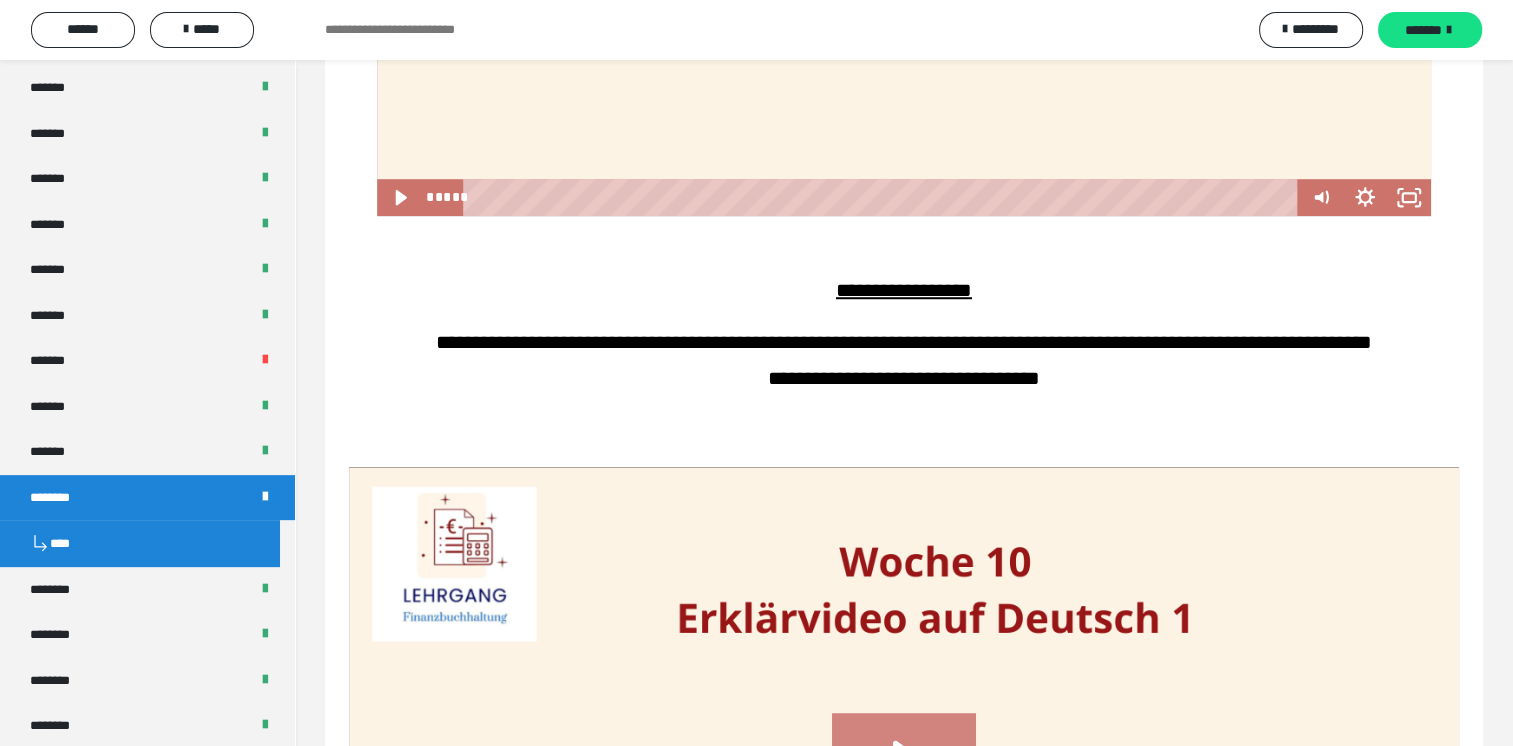 scroll, scrollTop: 1800, scrollLeft: 0, axis: vertical 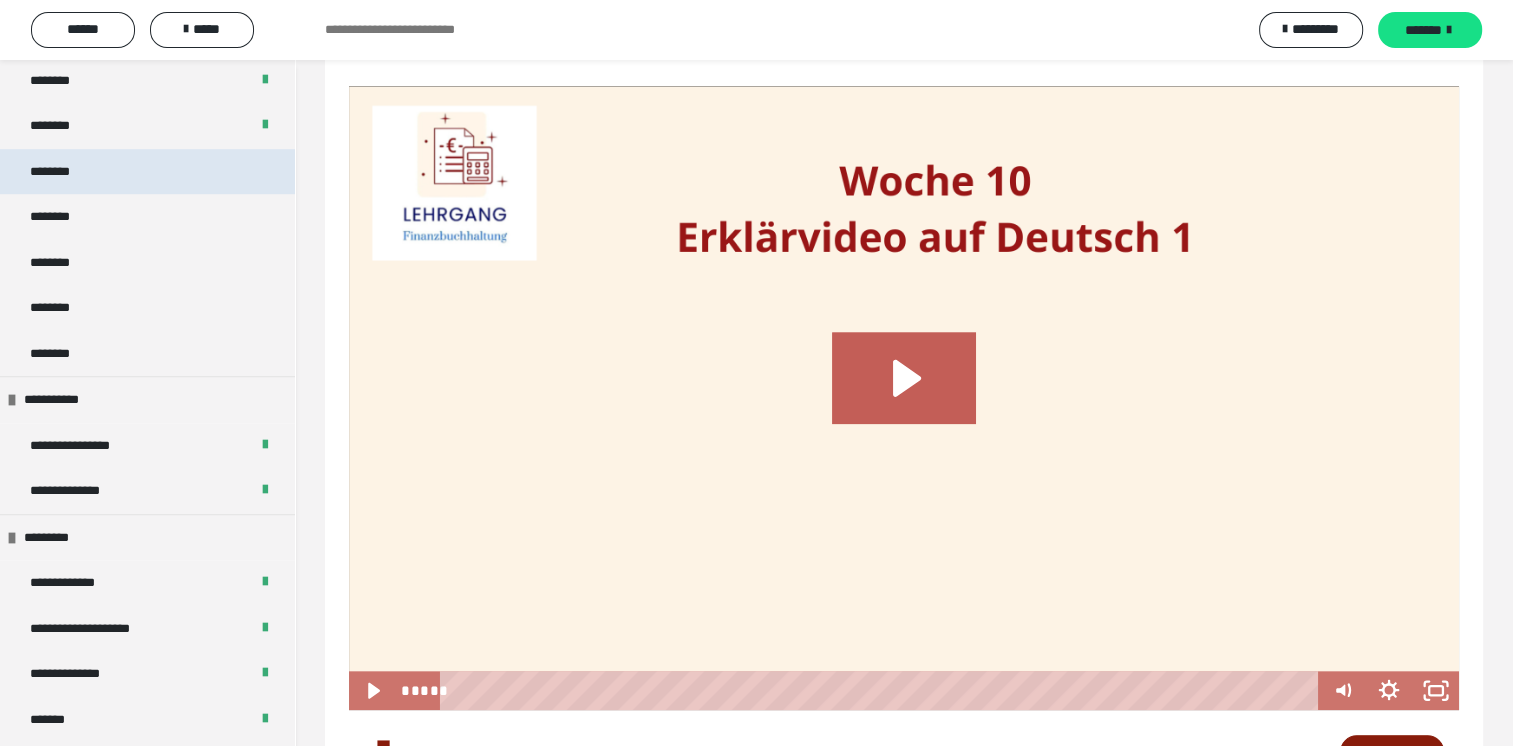 click on "********" at bounding box center (147, 172) 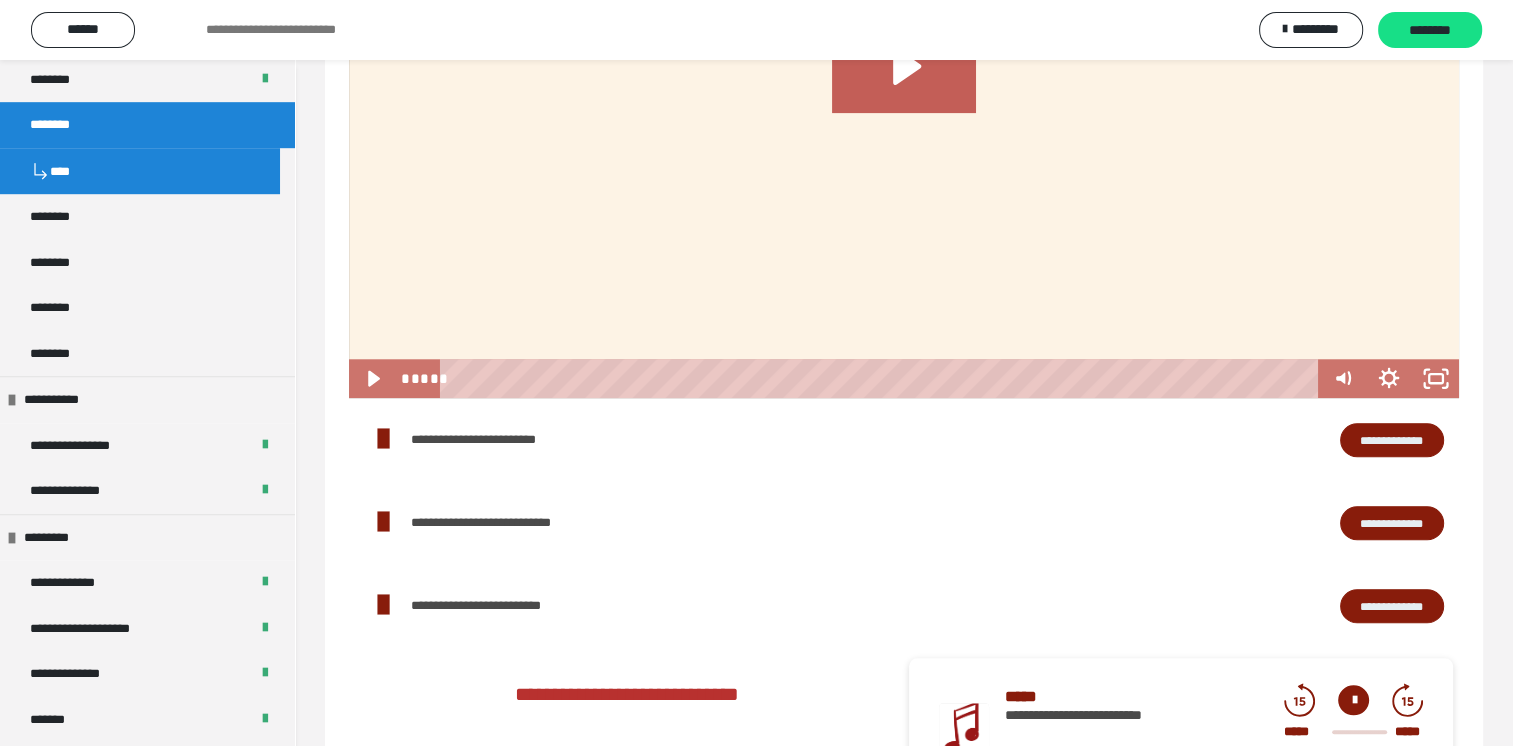 scroll, scrollTop: 1488, scrollLeft: 0, axis: vertical 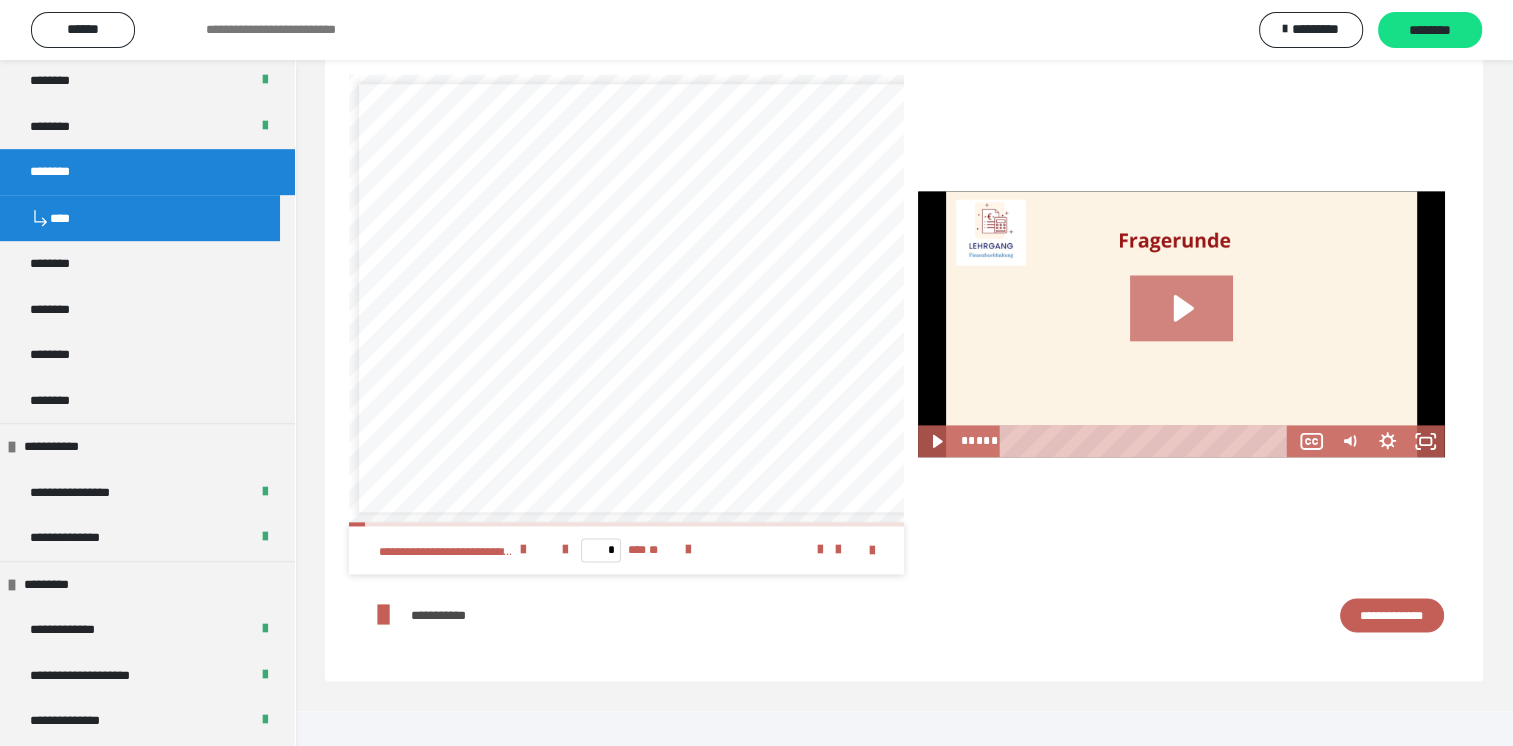 click 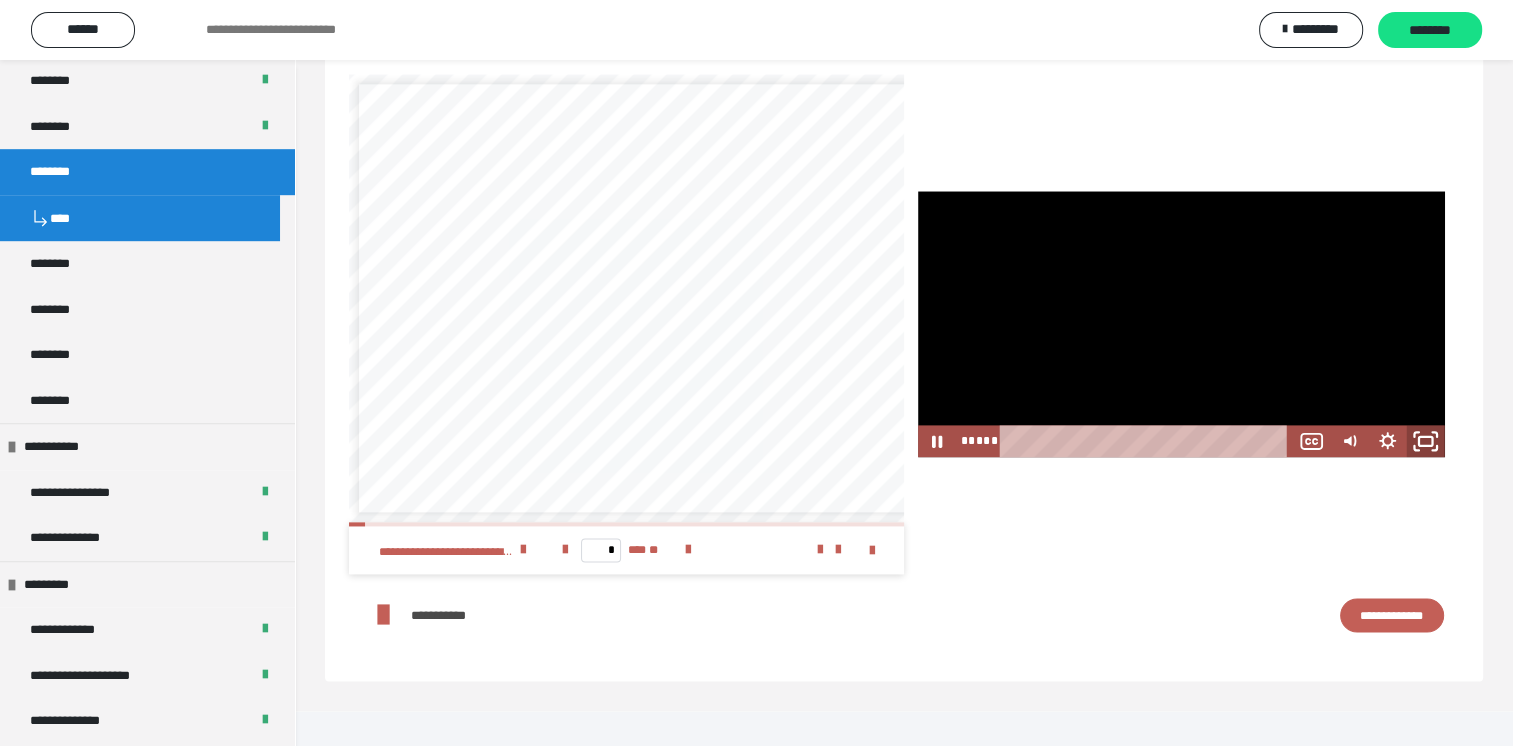 click 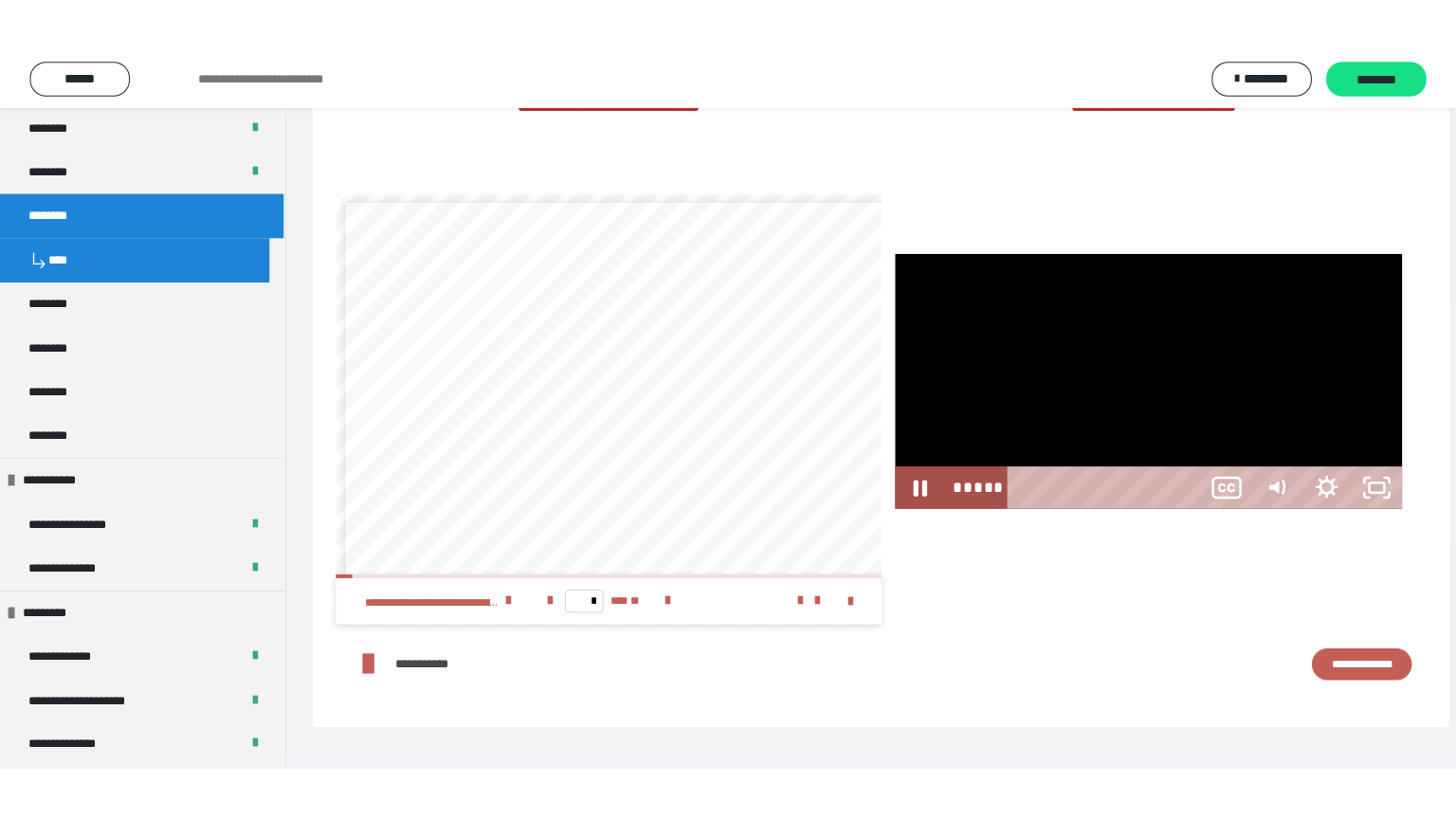 scroll, scrollTop: 2352, scrollLeft: 0, axis: vertical 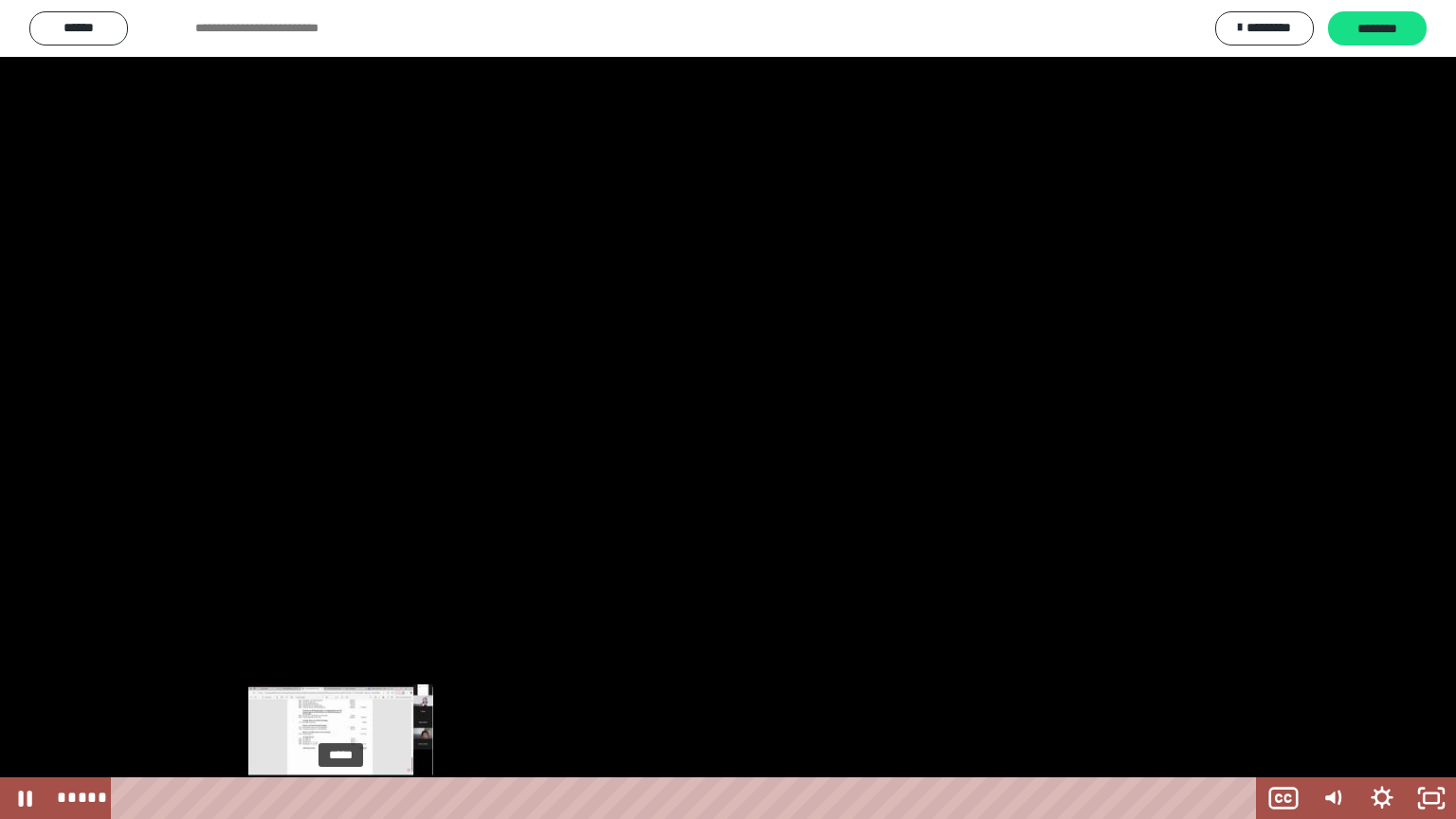 click on "*****" at bounding box center (687, 798) 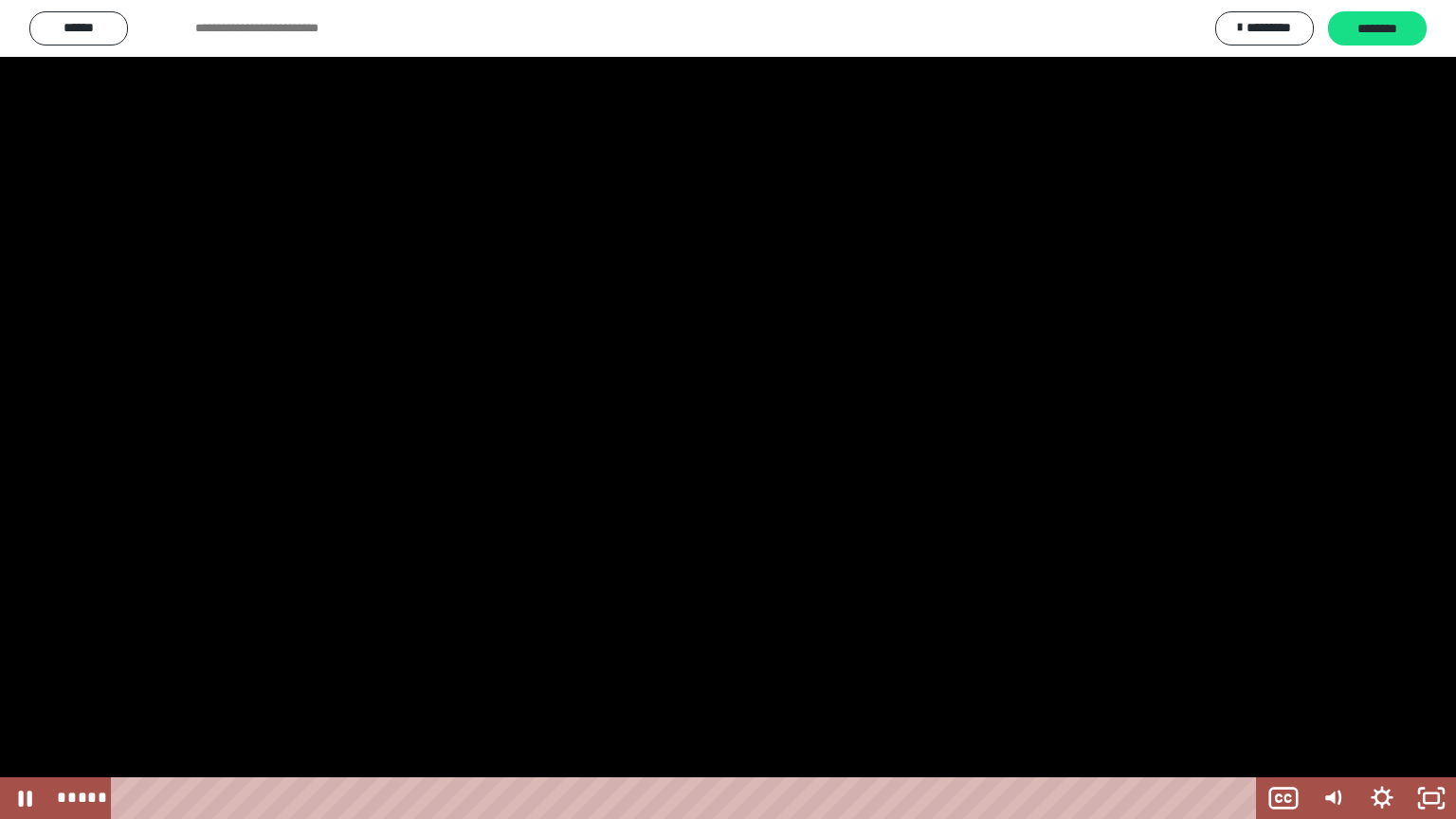 click at bounding box center [728, 410] 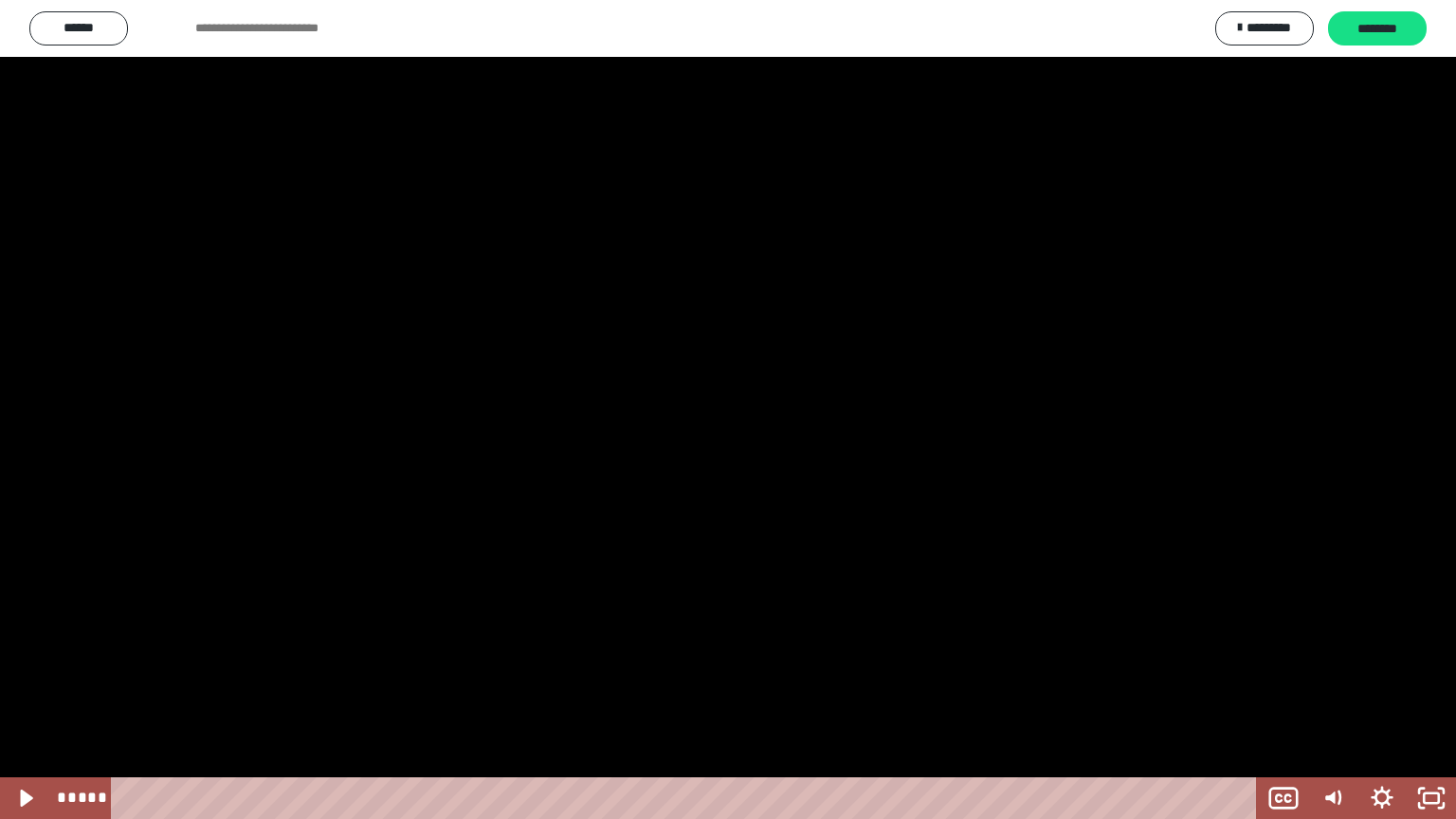 click at bounding box center [728, 410] 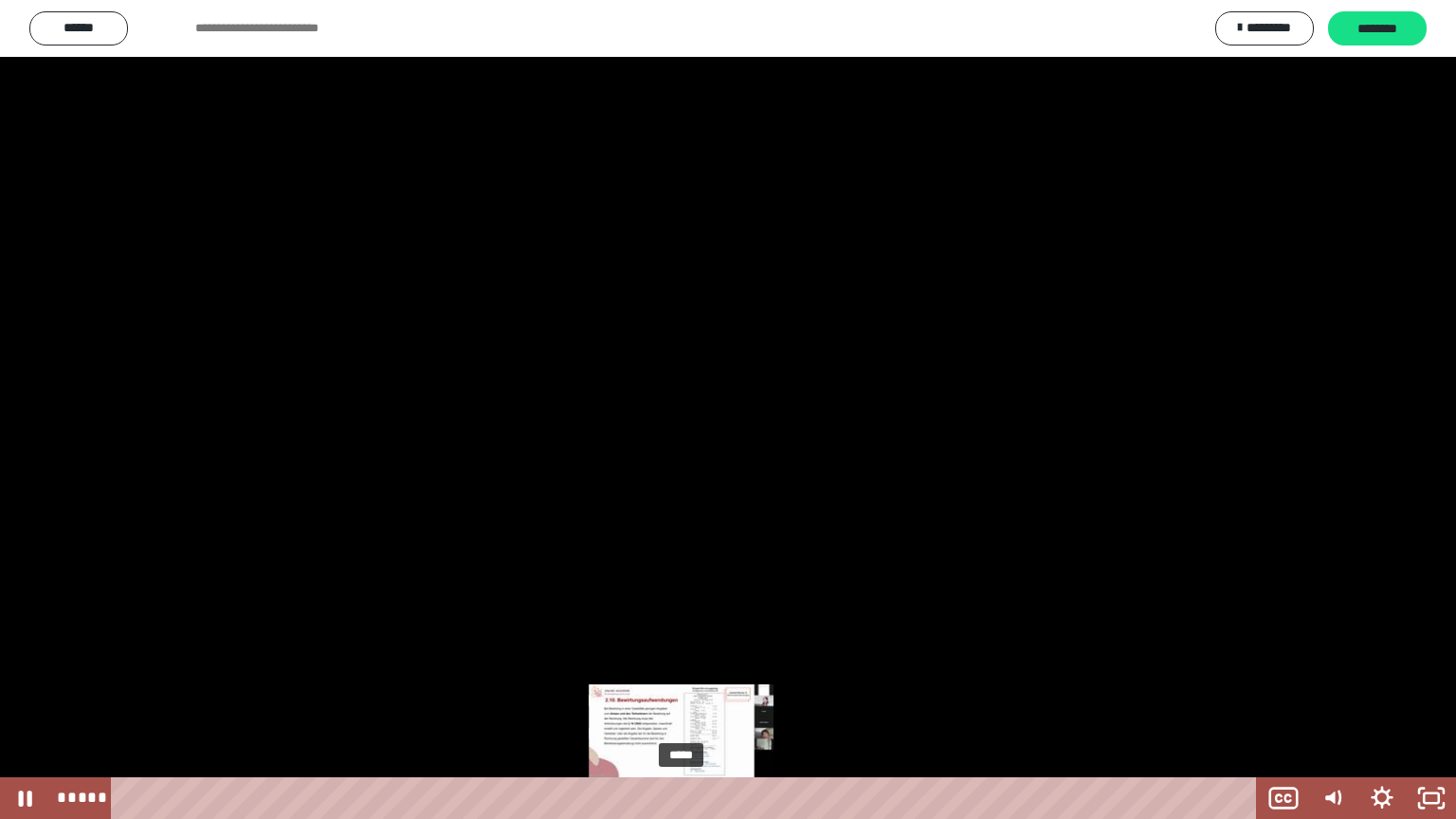 click on "*****" at bounding box center [687, 798] 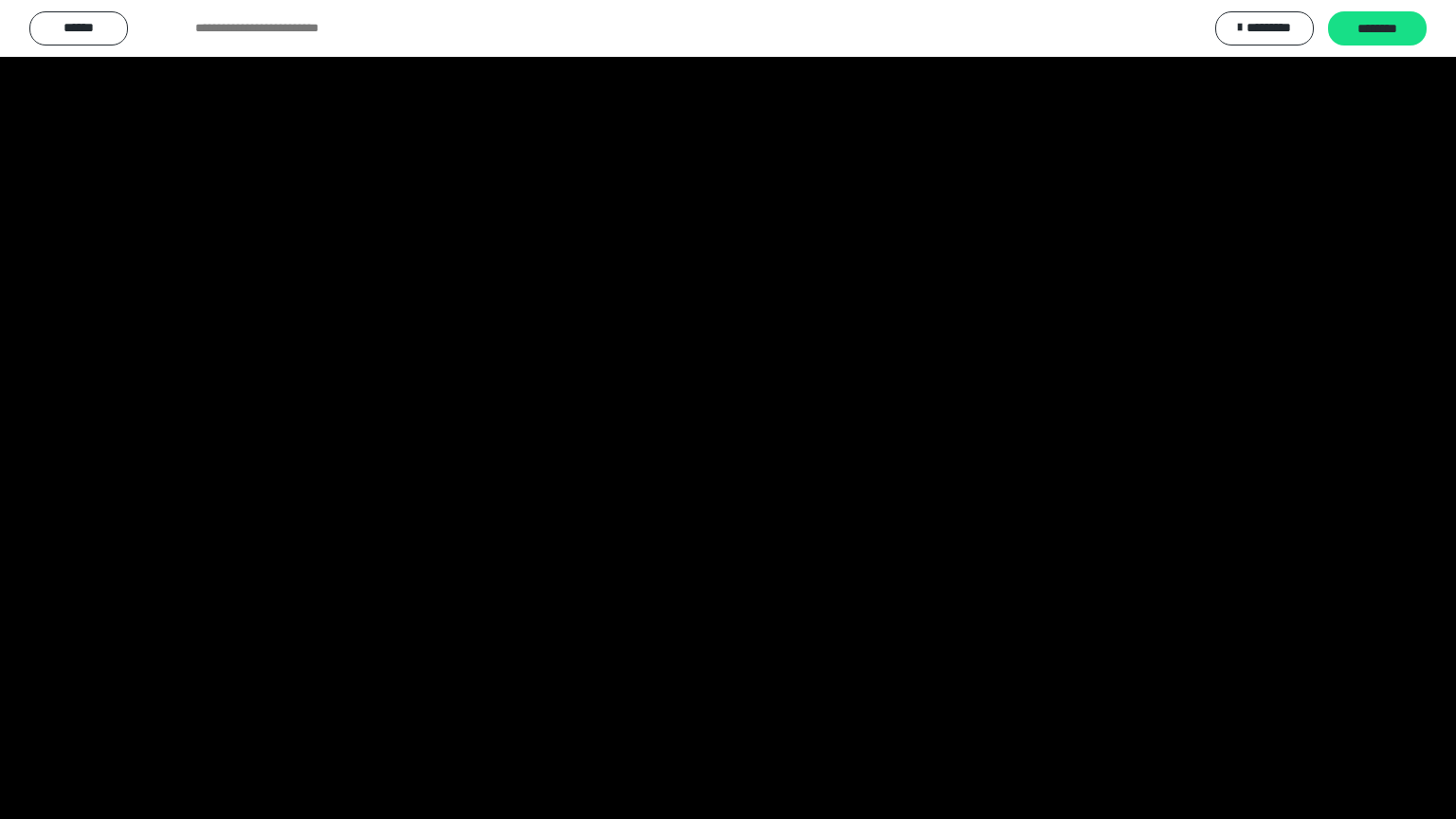 click at bounding box center [728, 410] 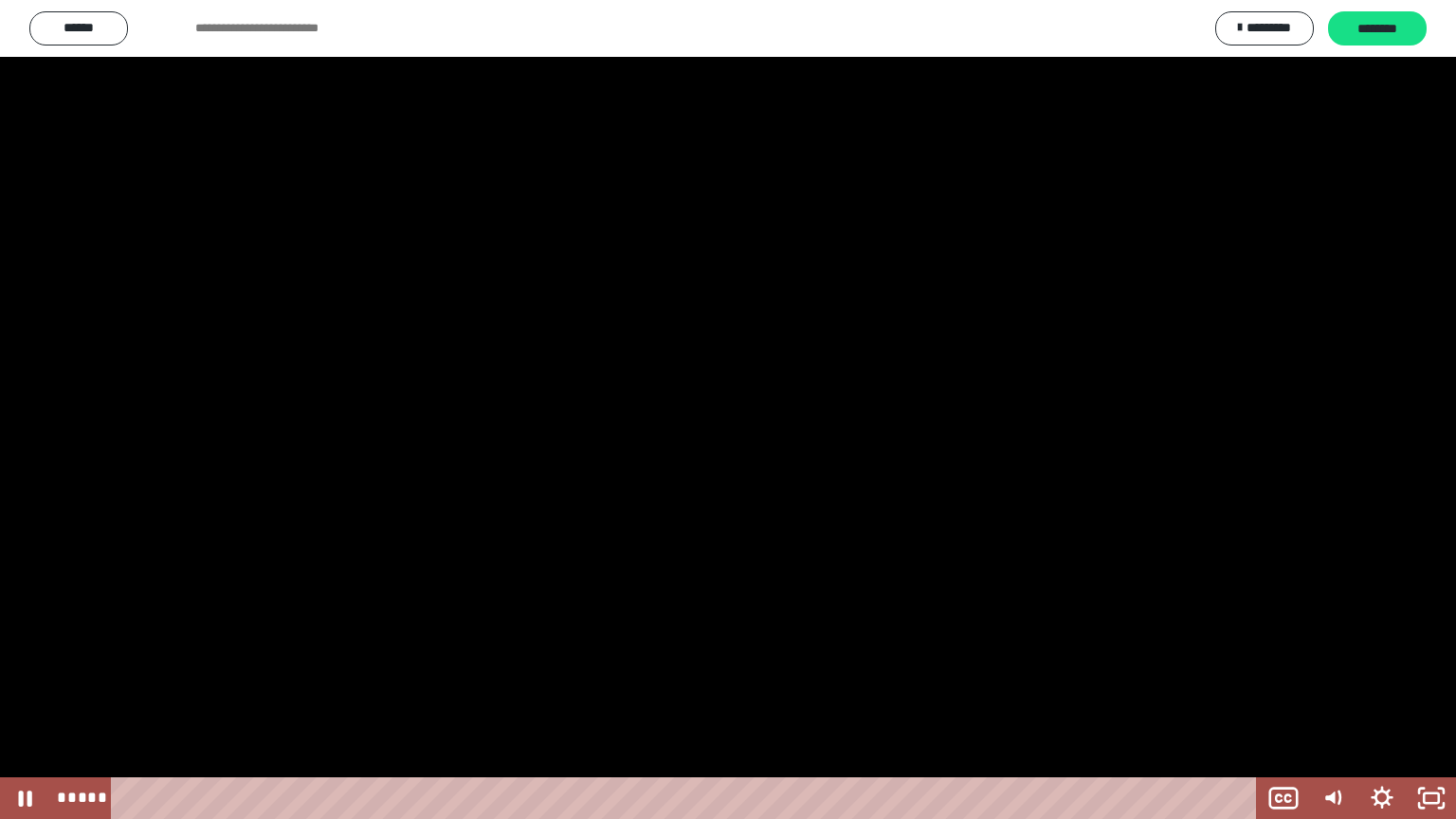 click at bounding box center [728, 410] 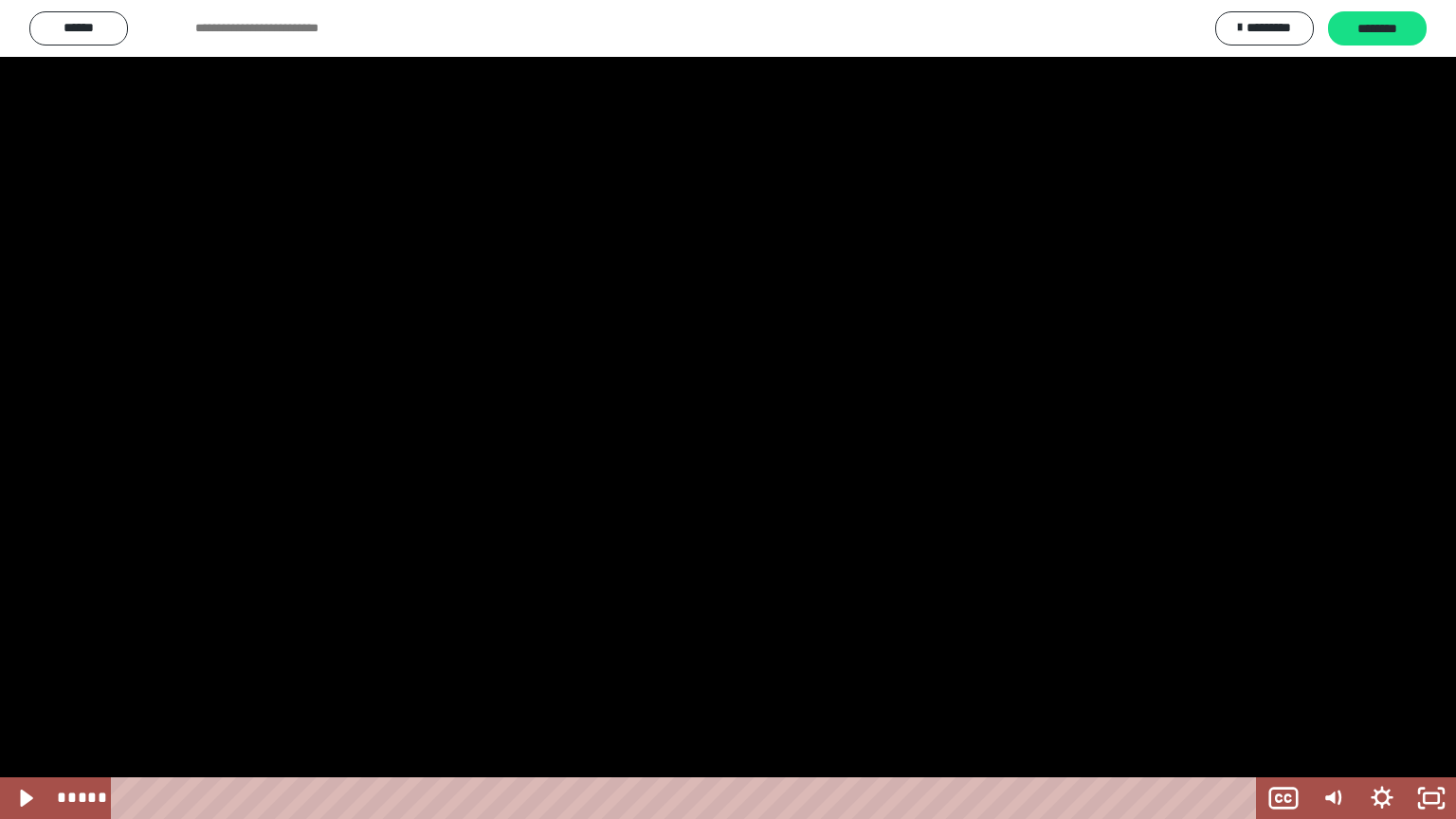 click at bounding box center [728, 410] 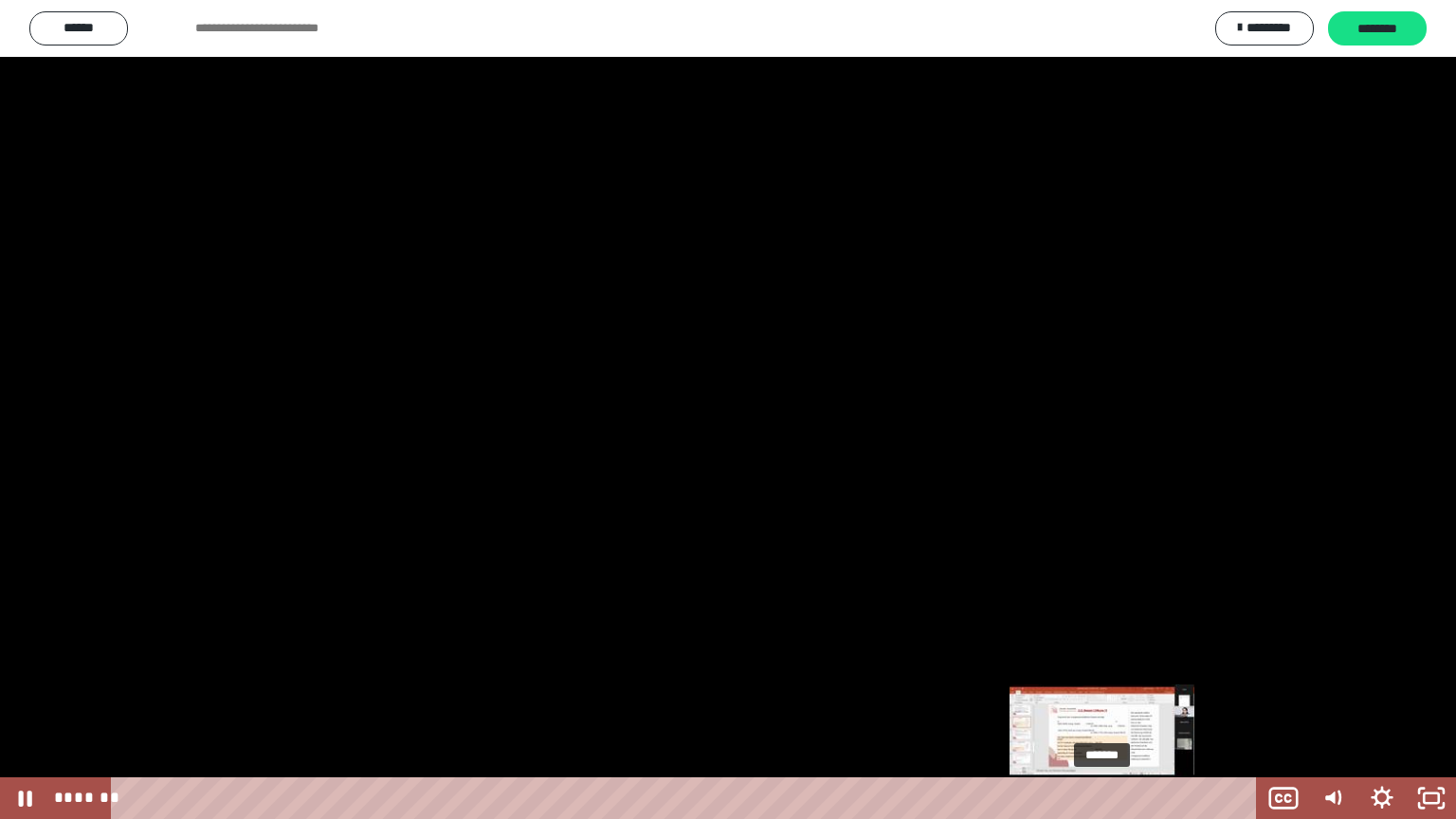 click on "*******" at bounding box center (687, 798) 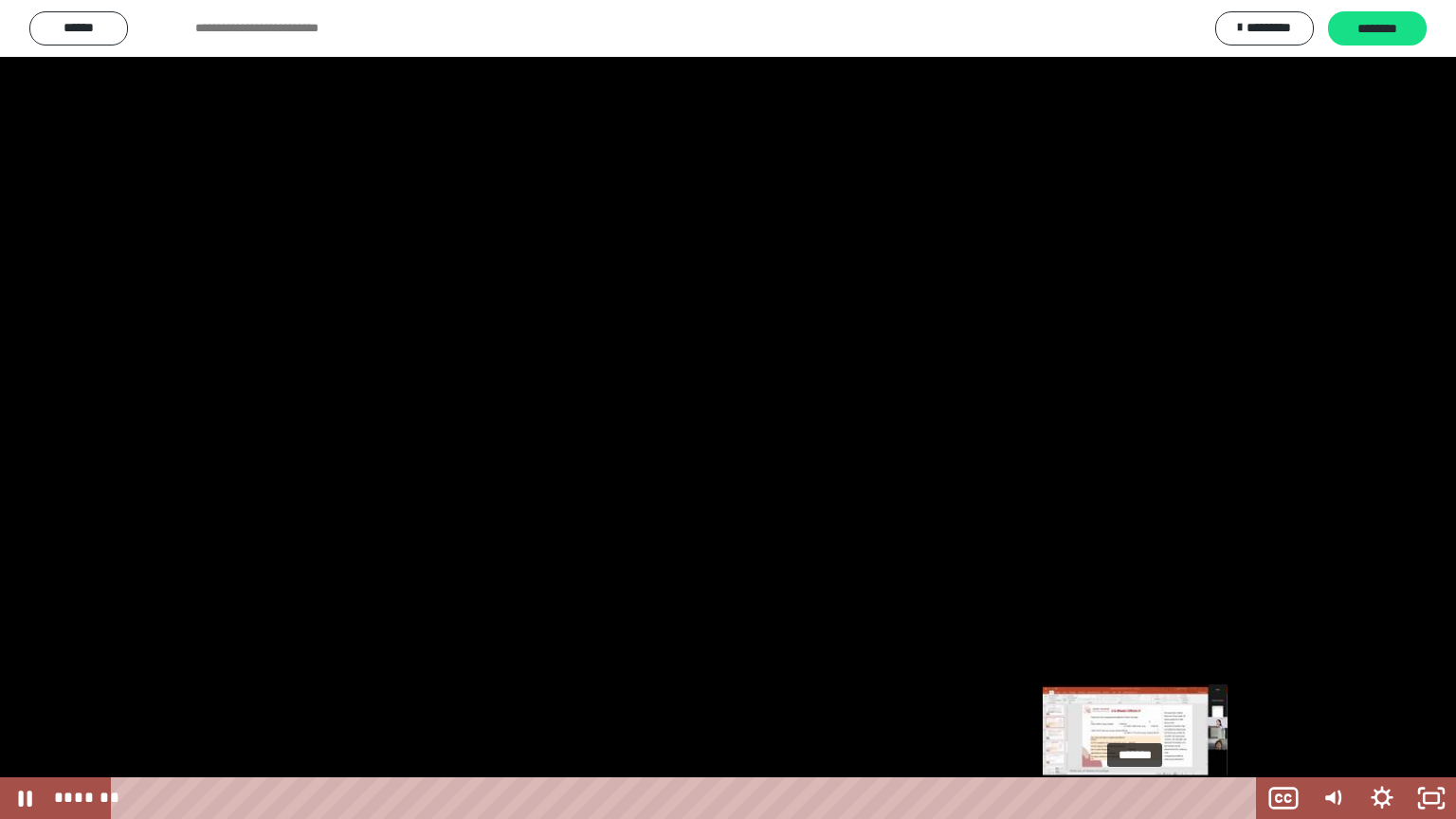 click on "*******" at bounding box center [687, 798] 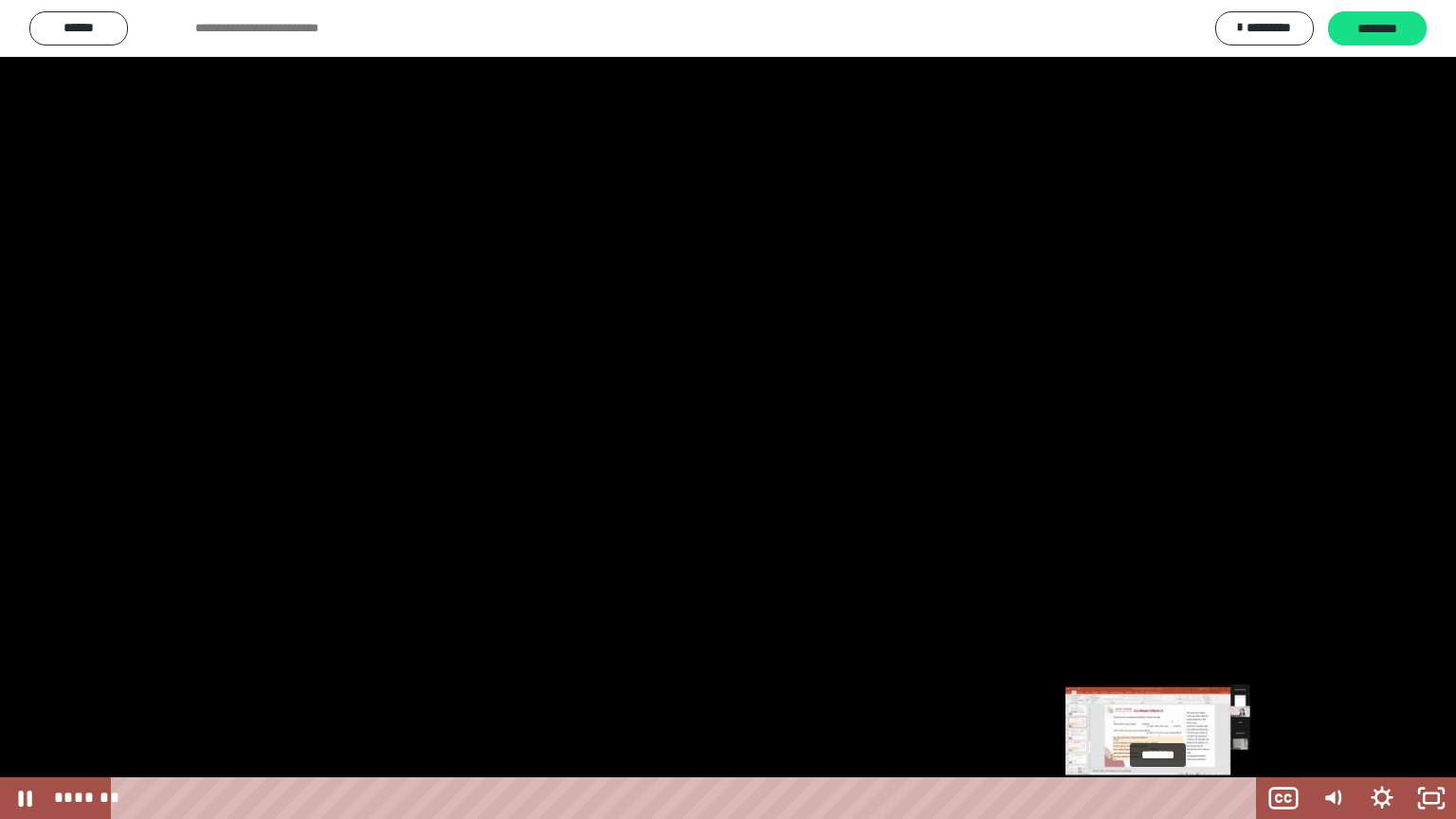 click on "*******" at bounding box center (687, 798) 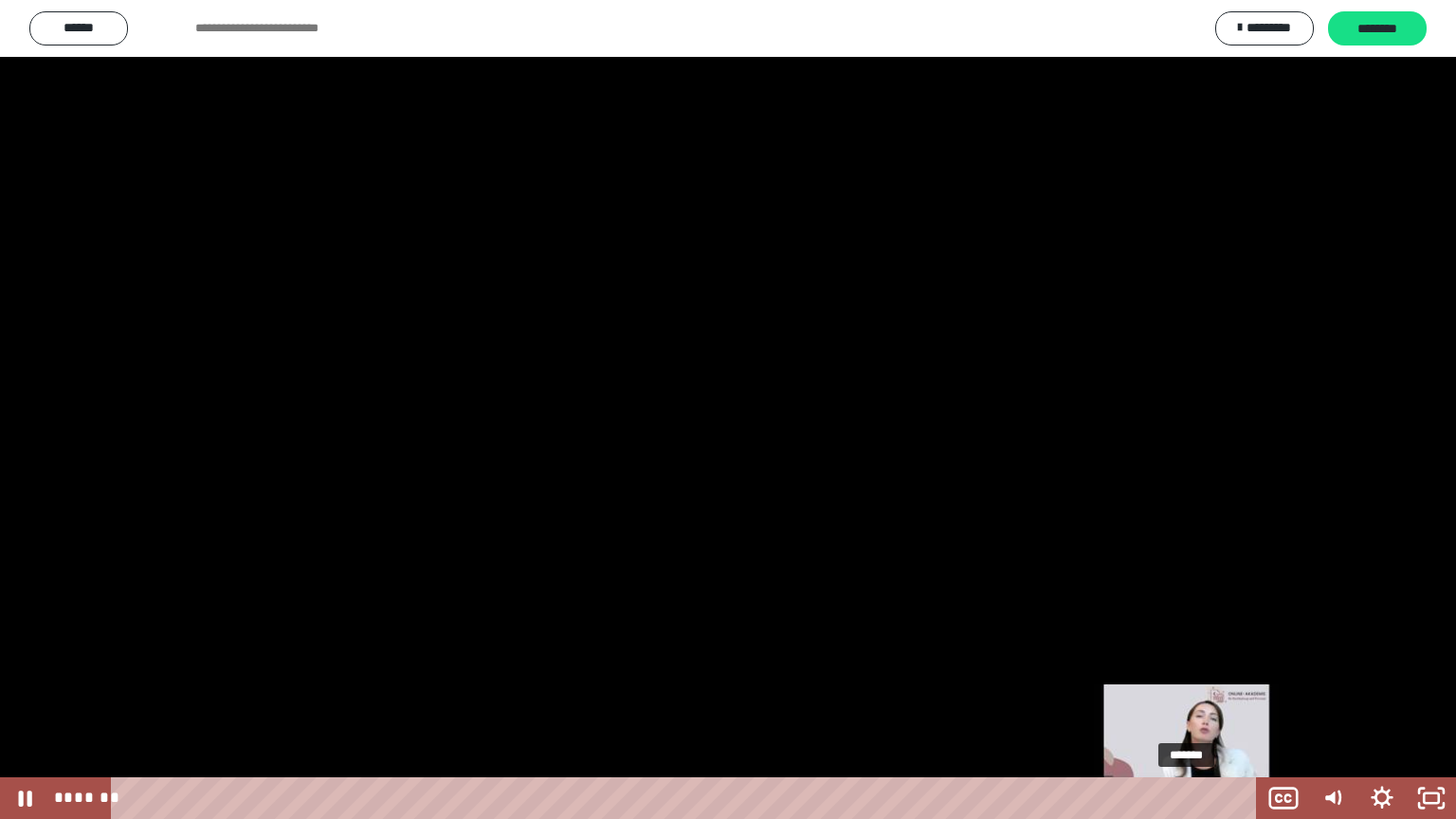click on "*******" at bounding box center (687, 798) 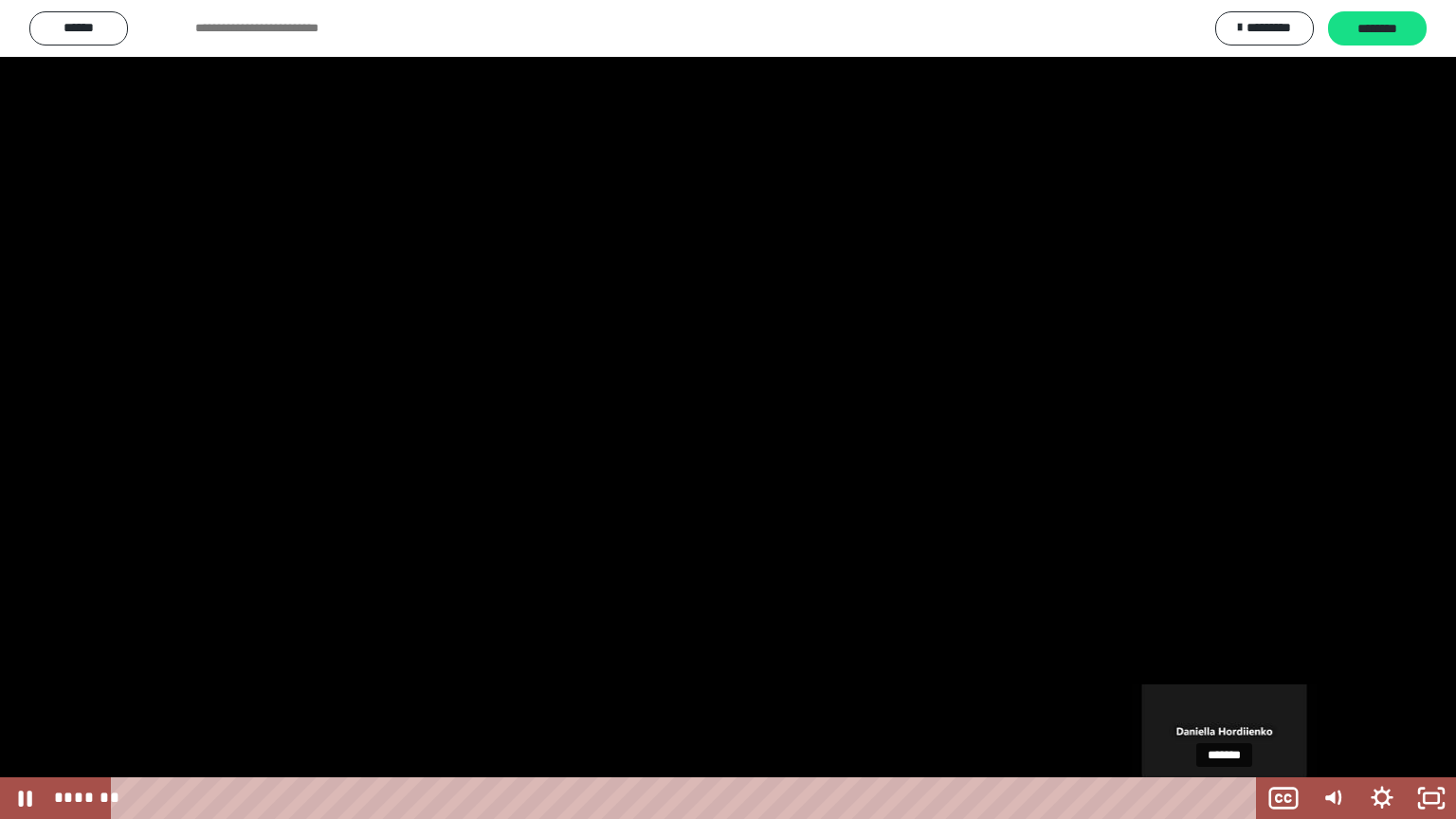 click on "*******" at bounding box center (687, 798) 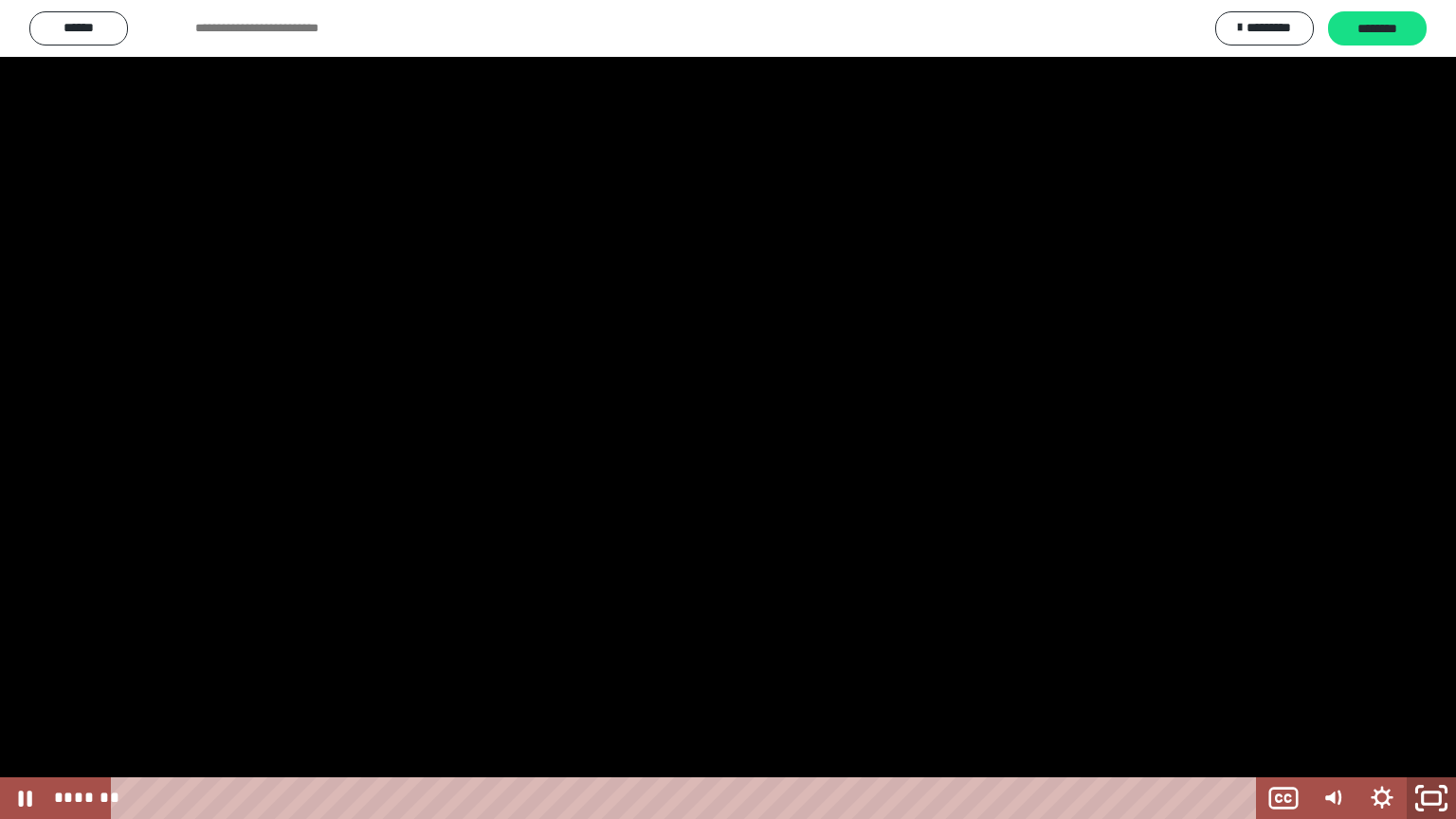 click 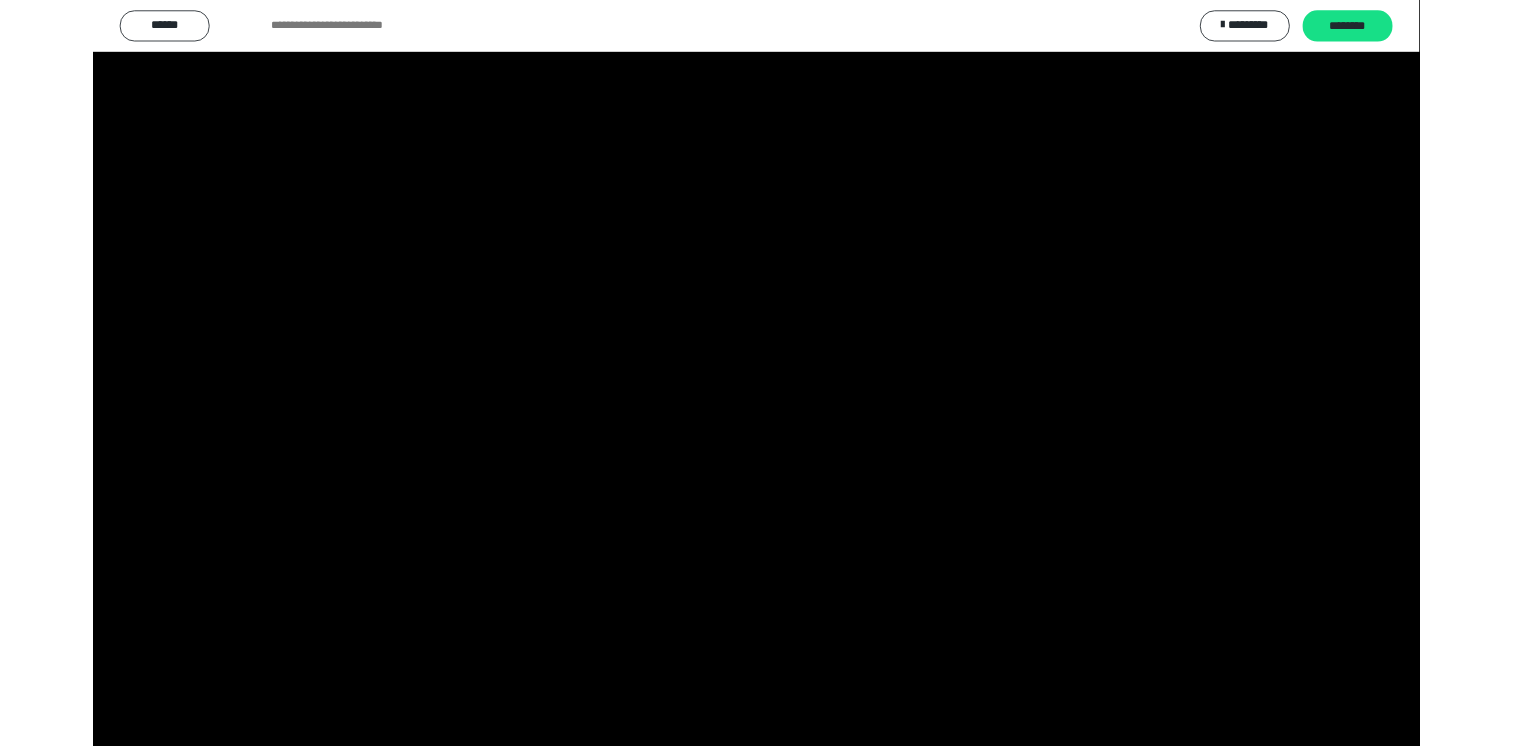 scroll, scrollTop: 2462, scrollLeft: 0, axis: vertical 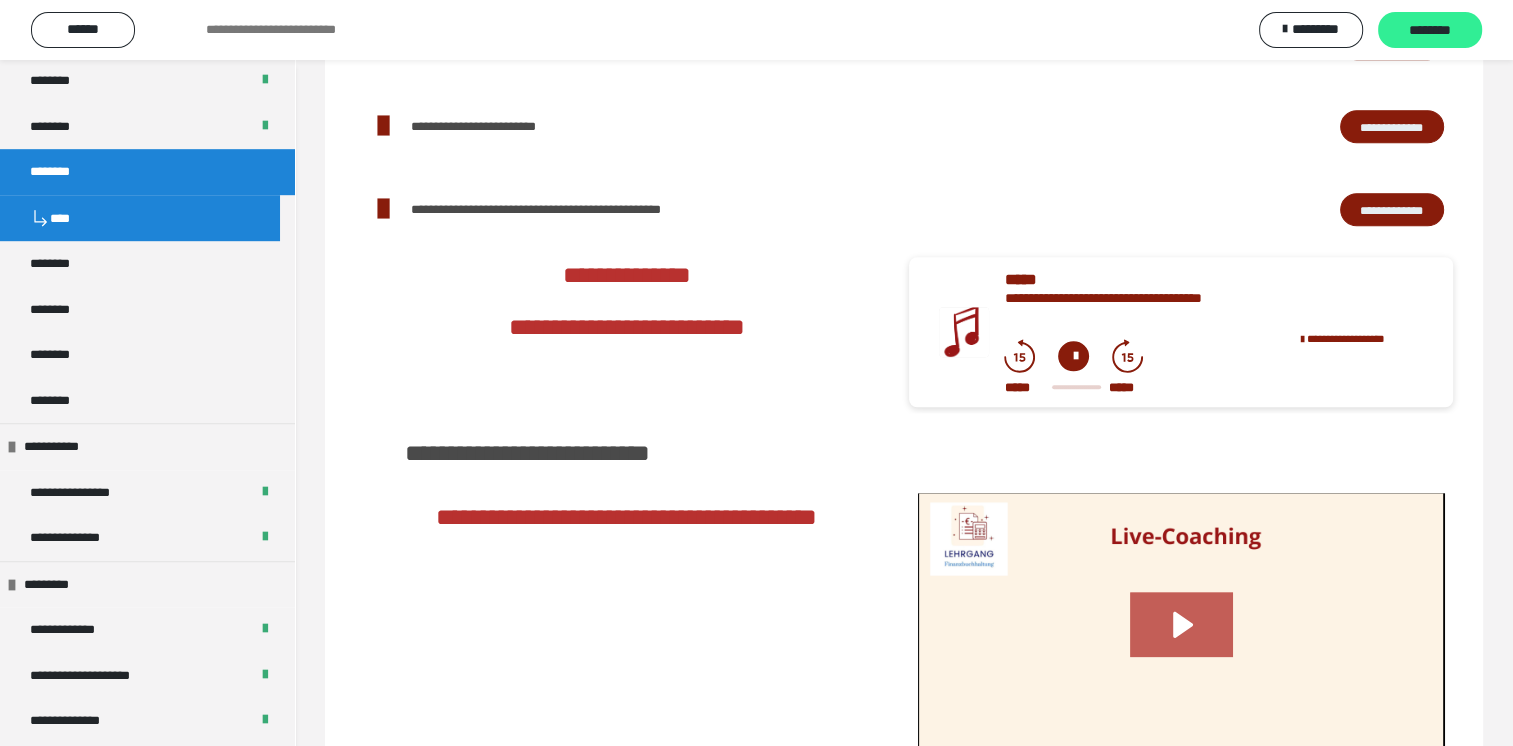 click on "********" at bounding box center [1430, 31] 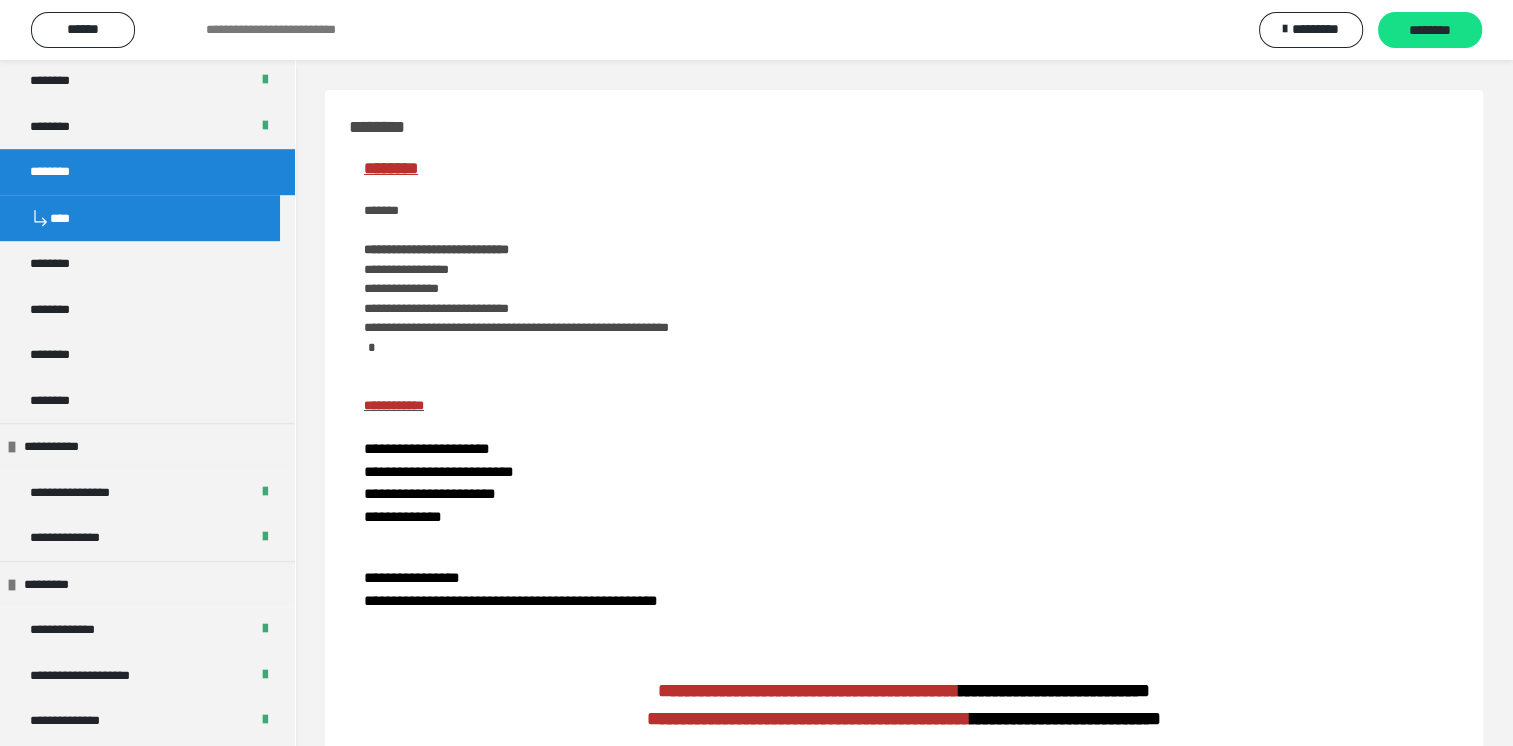 scroll, scrollTop: 8, scrollLeft: 0, axis: vertical 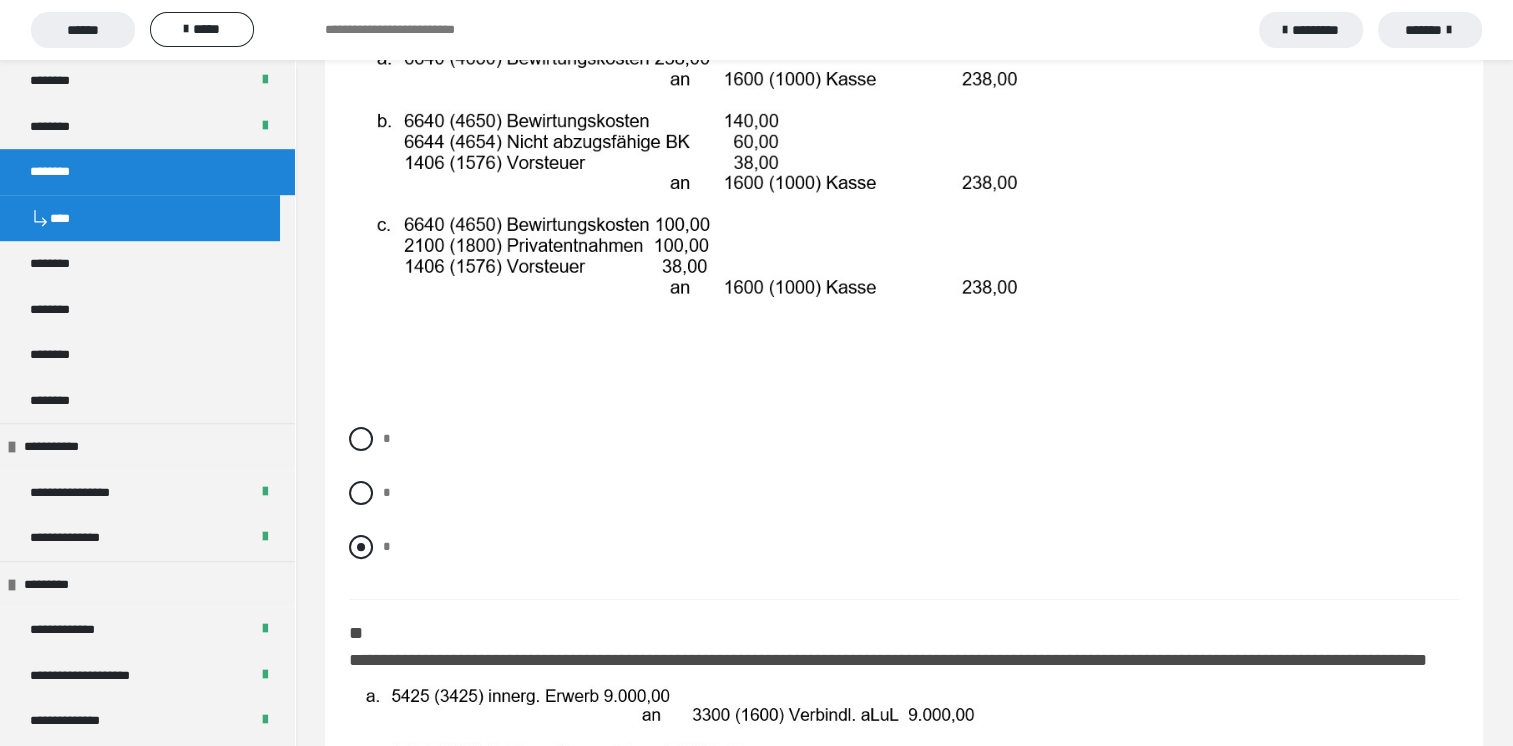 click at bounding box center (361, 547) 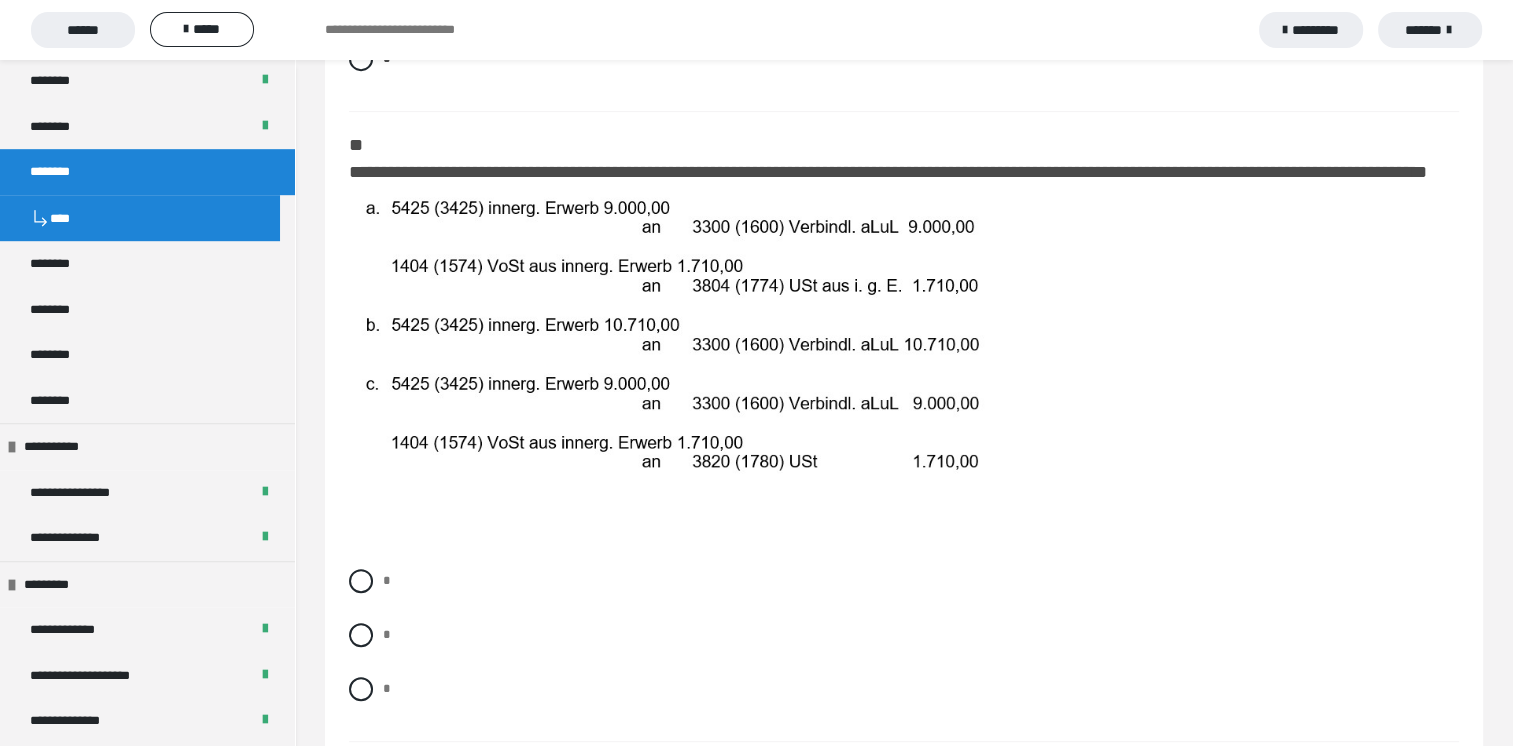 scroll, scrollTop: 900, scrollLeft: 0, axis: vertical 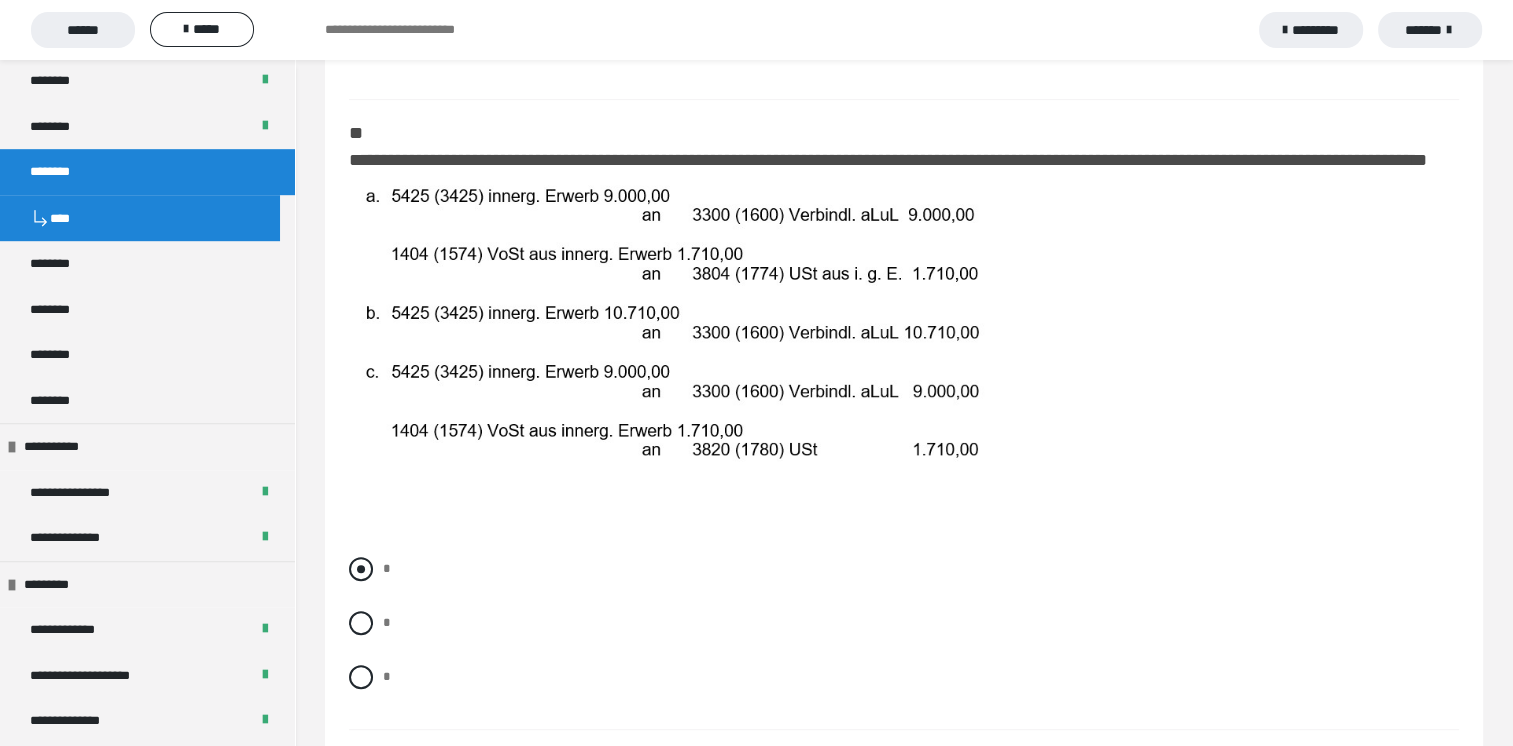 click at bounding box center (361, 569) 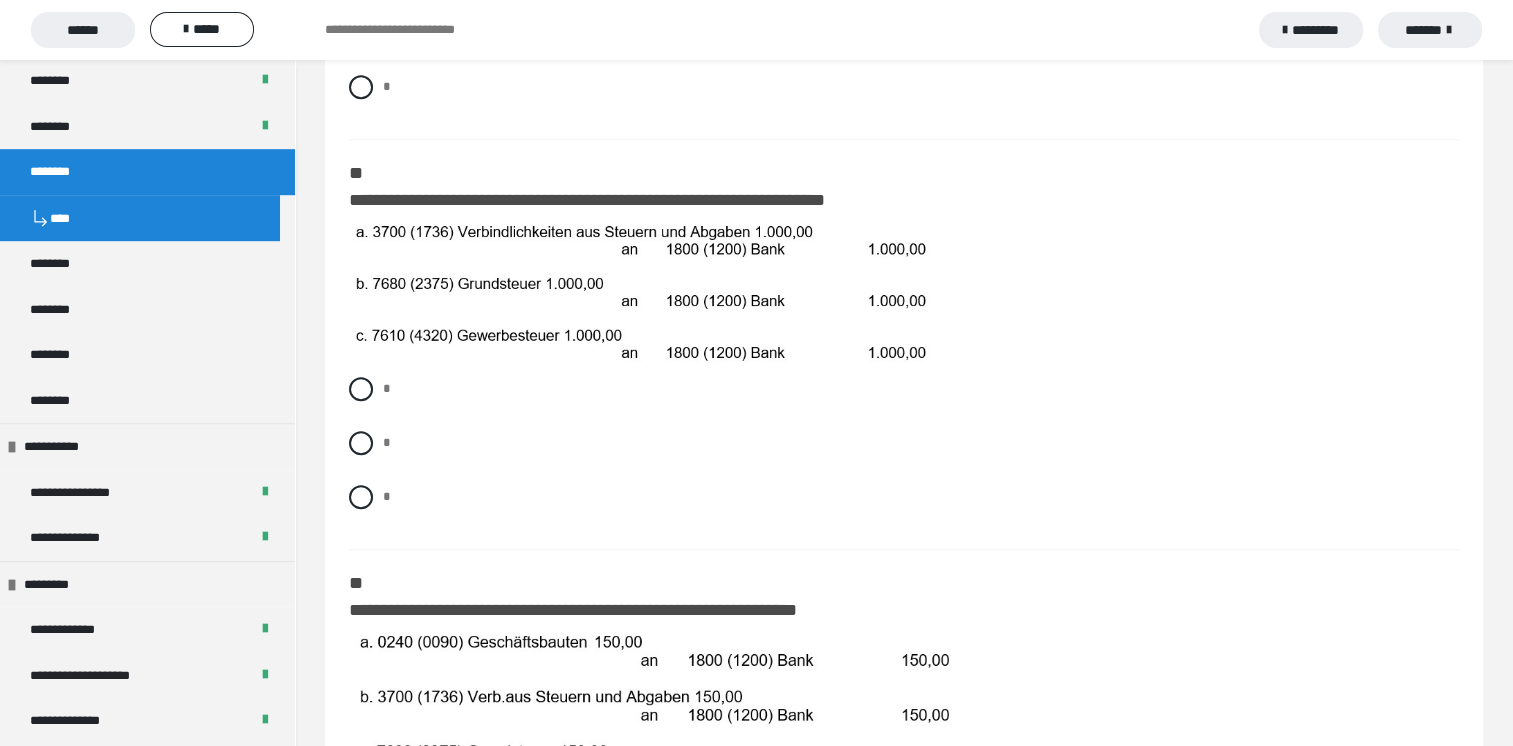 scroll, scrollTop: 1500, scrollLeft: 0, axis: vertical 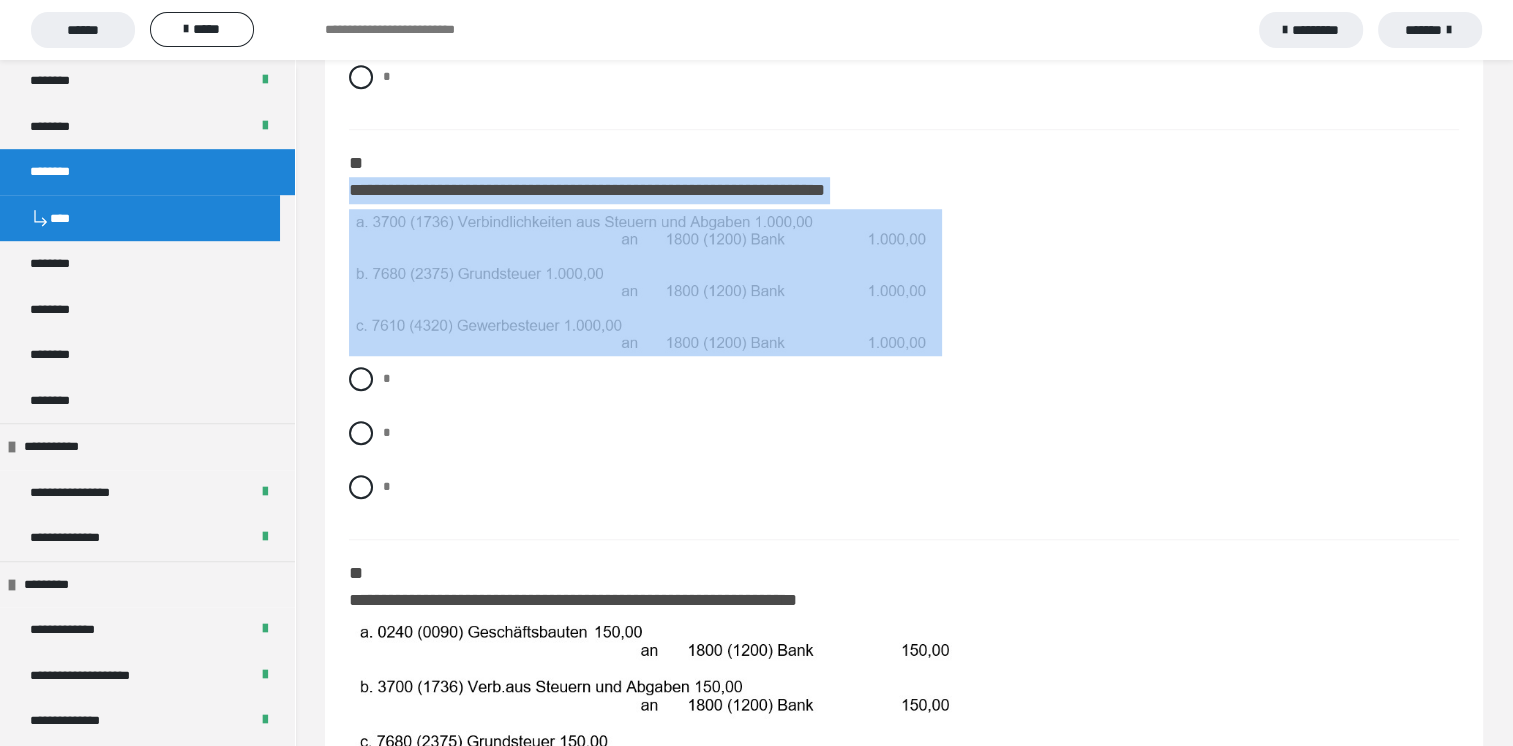drag, startPoint x: 343, startPoint y: 186, endPoint x: 973, endPoint y: 322, distance: 644.5122 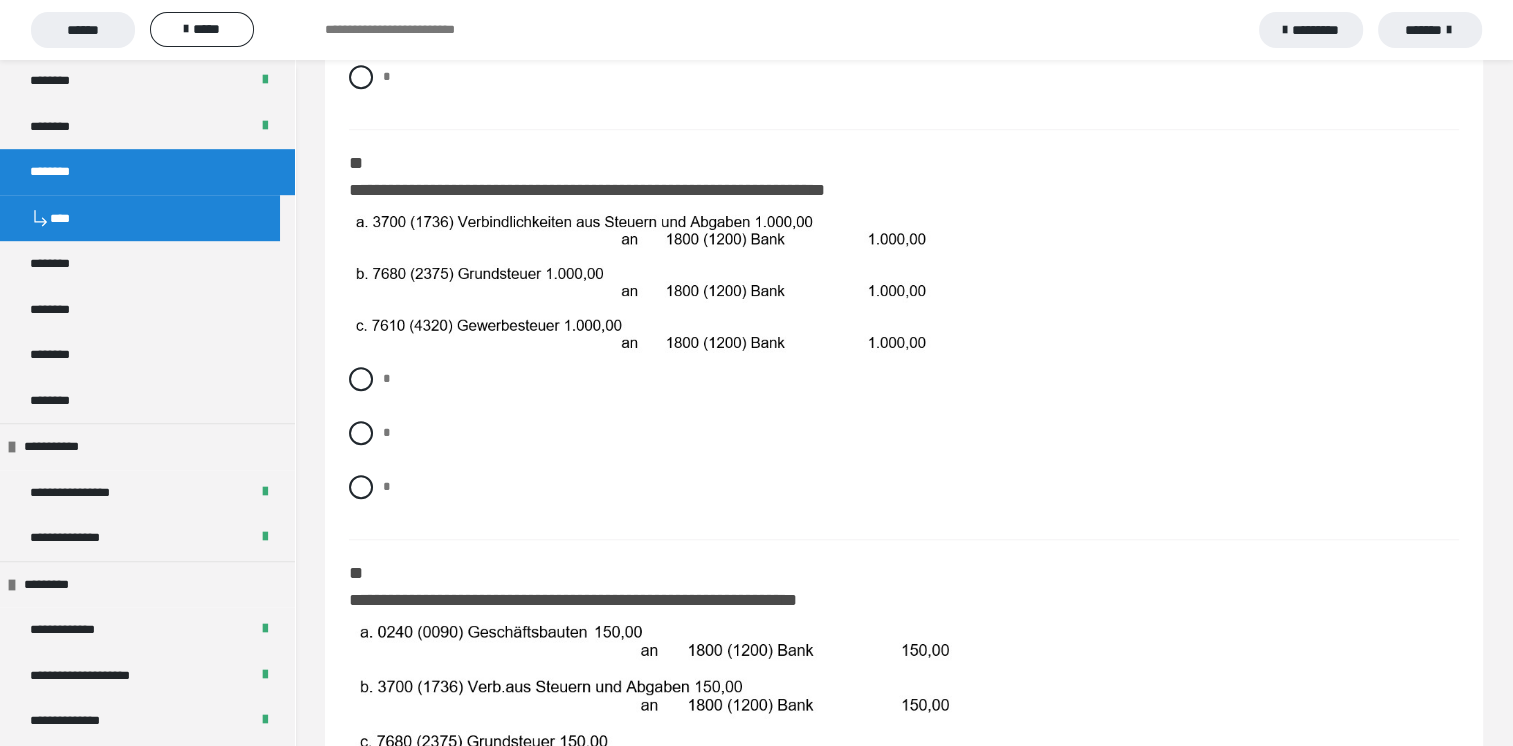 click at bounding box center (904, 282) 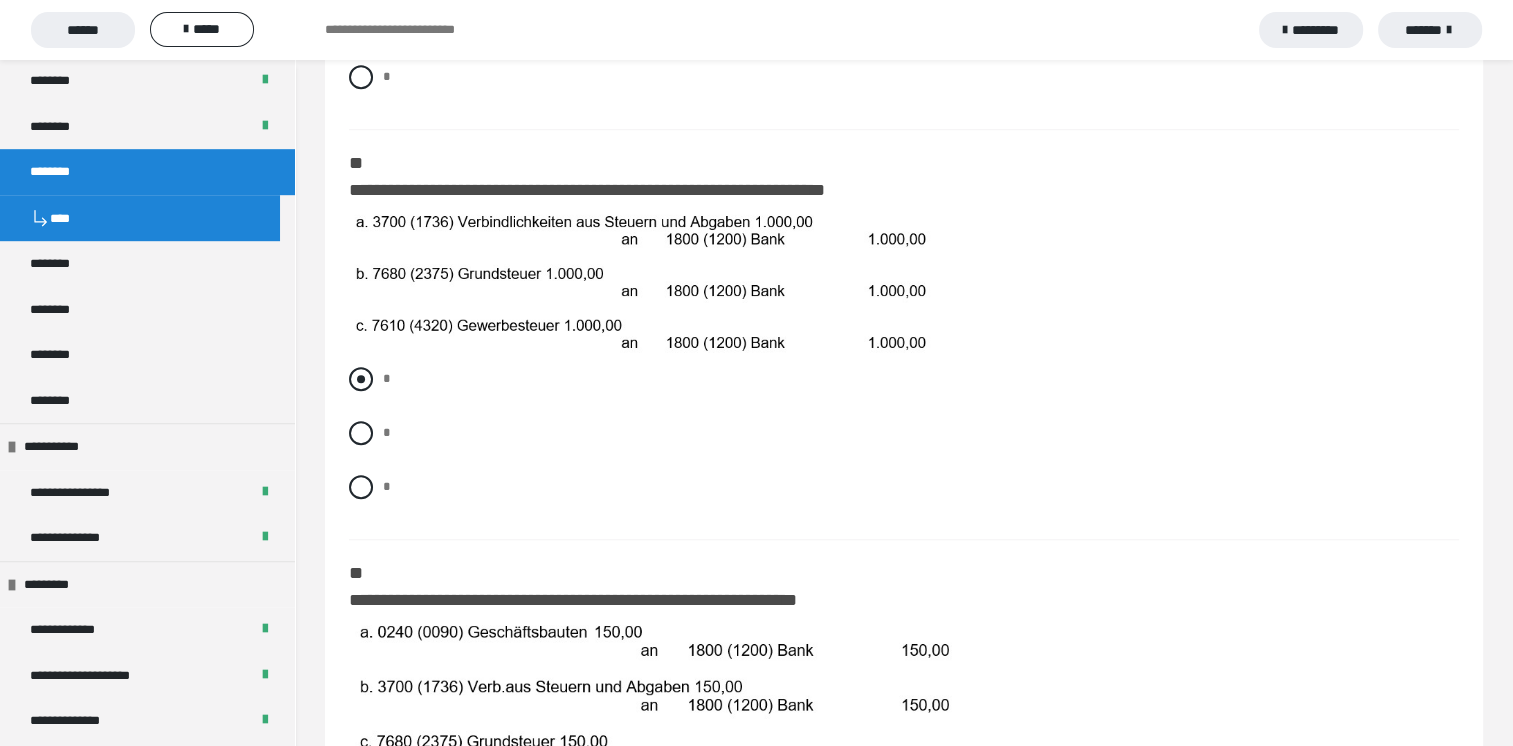 click at bounding box center [361, 379] 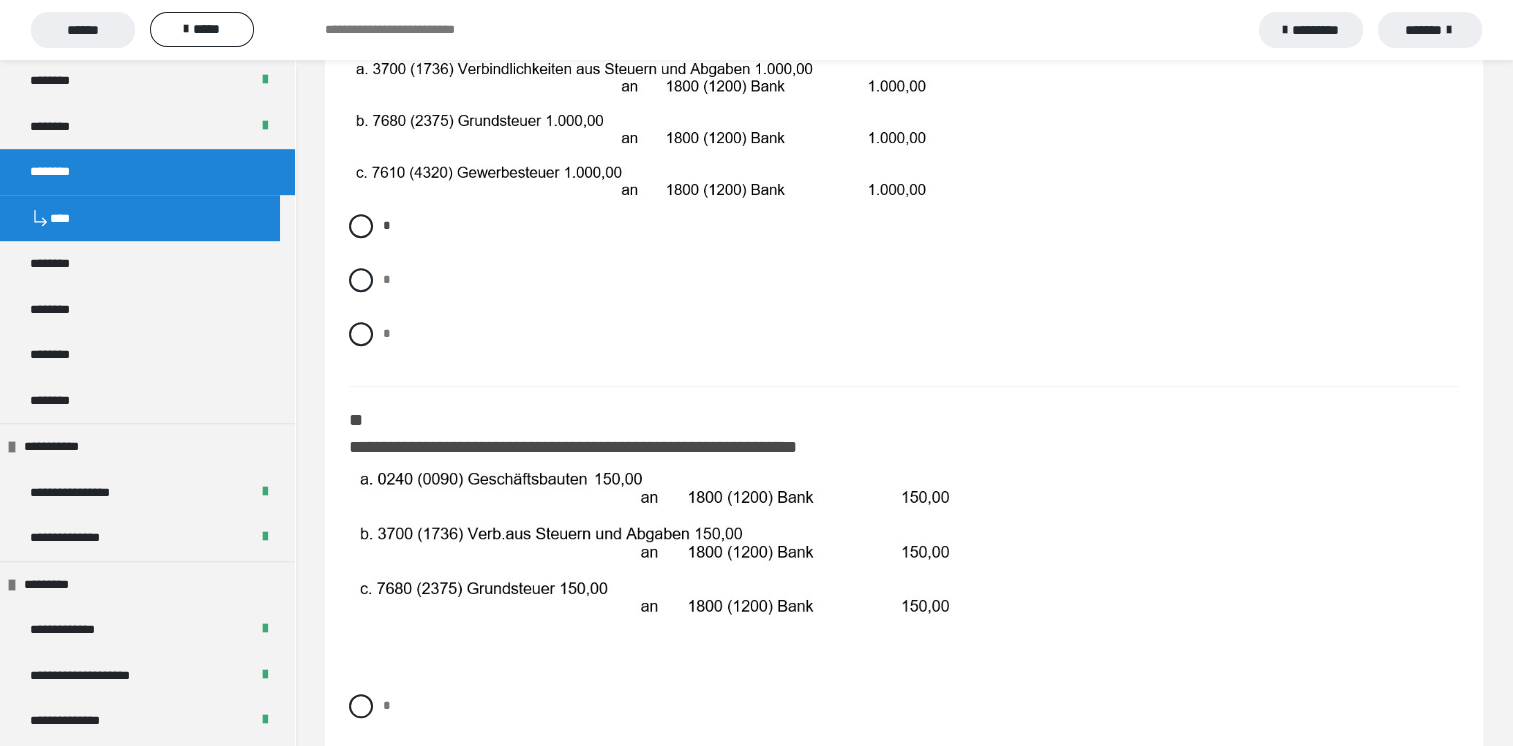 scroll, scrollTop: 1900, scrollLeft: 0, axis: vertical 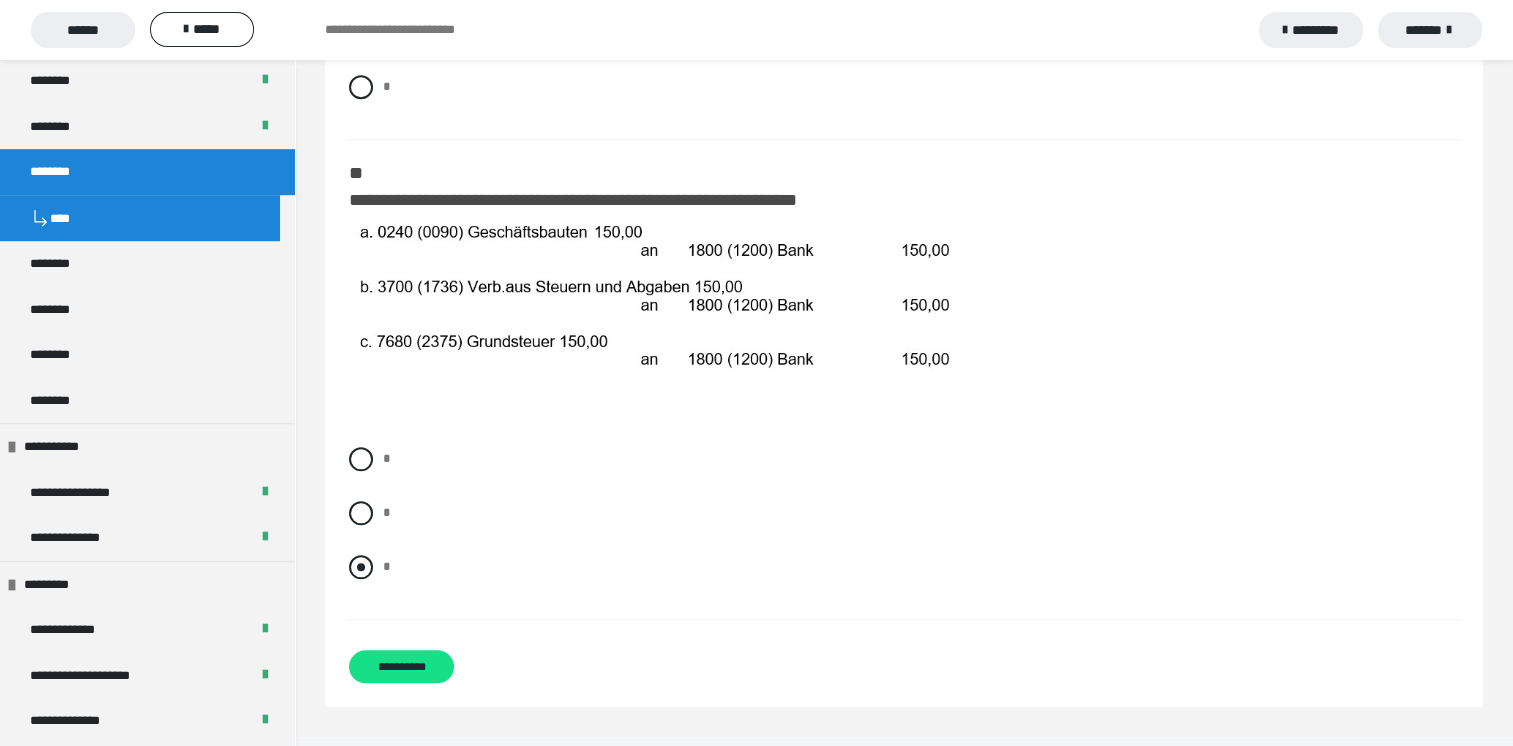 click at bounding box center [361, 567] 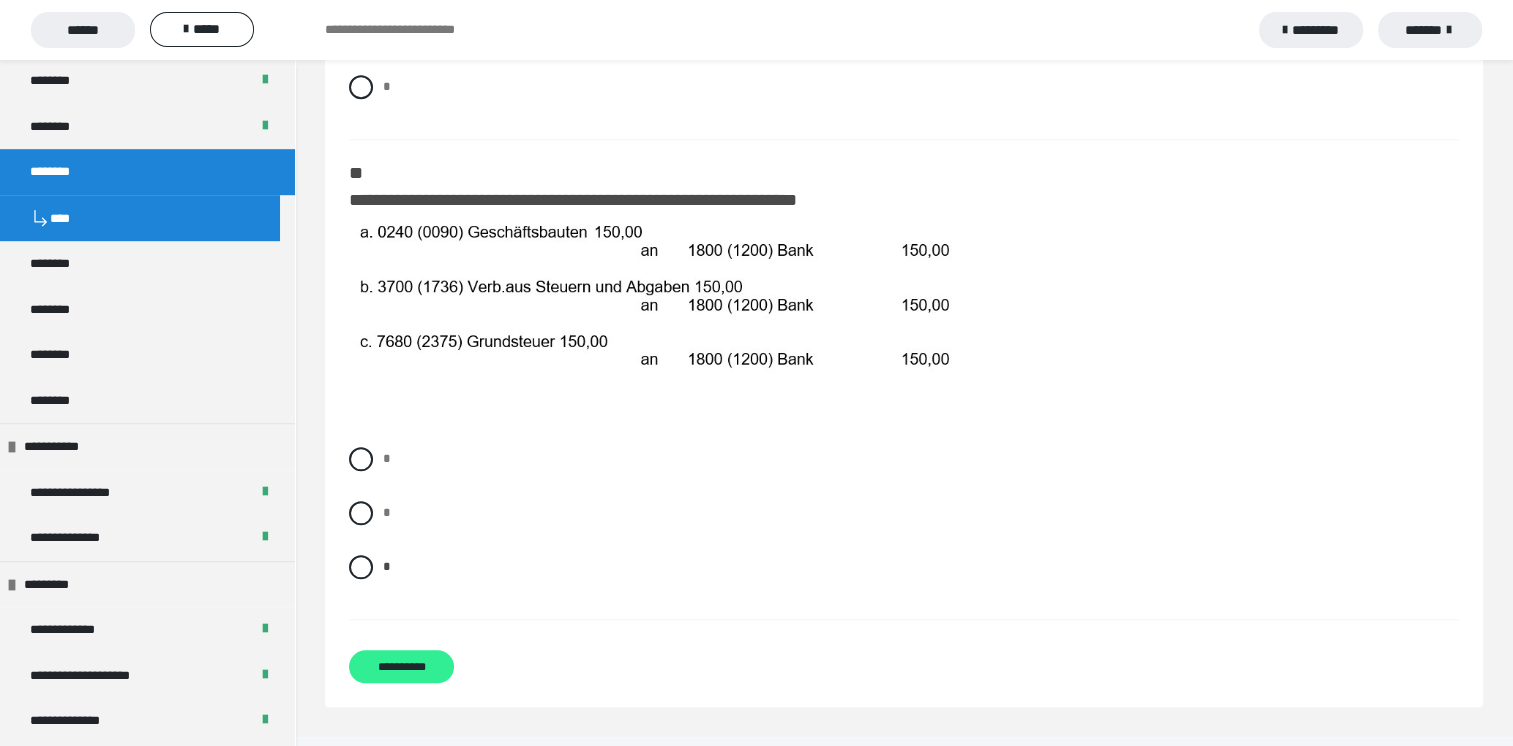 click on "**********" at bounding box center (401, 666) 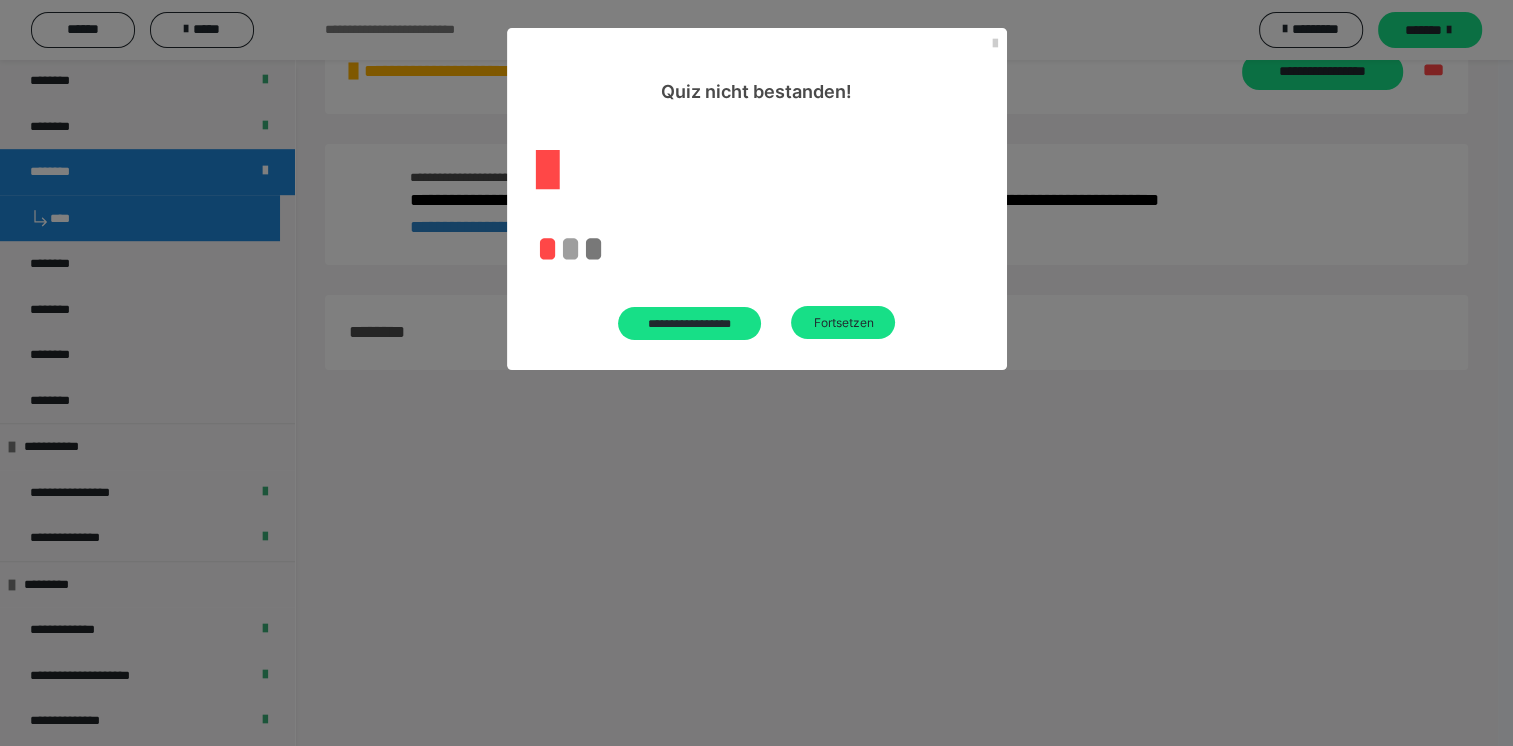 scroll, scrollTop: 1900, scrollLeft: 0, axis: vertical 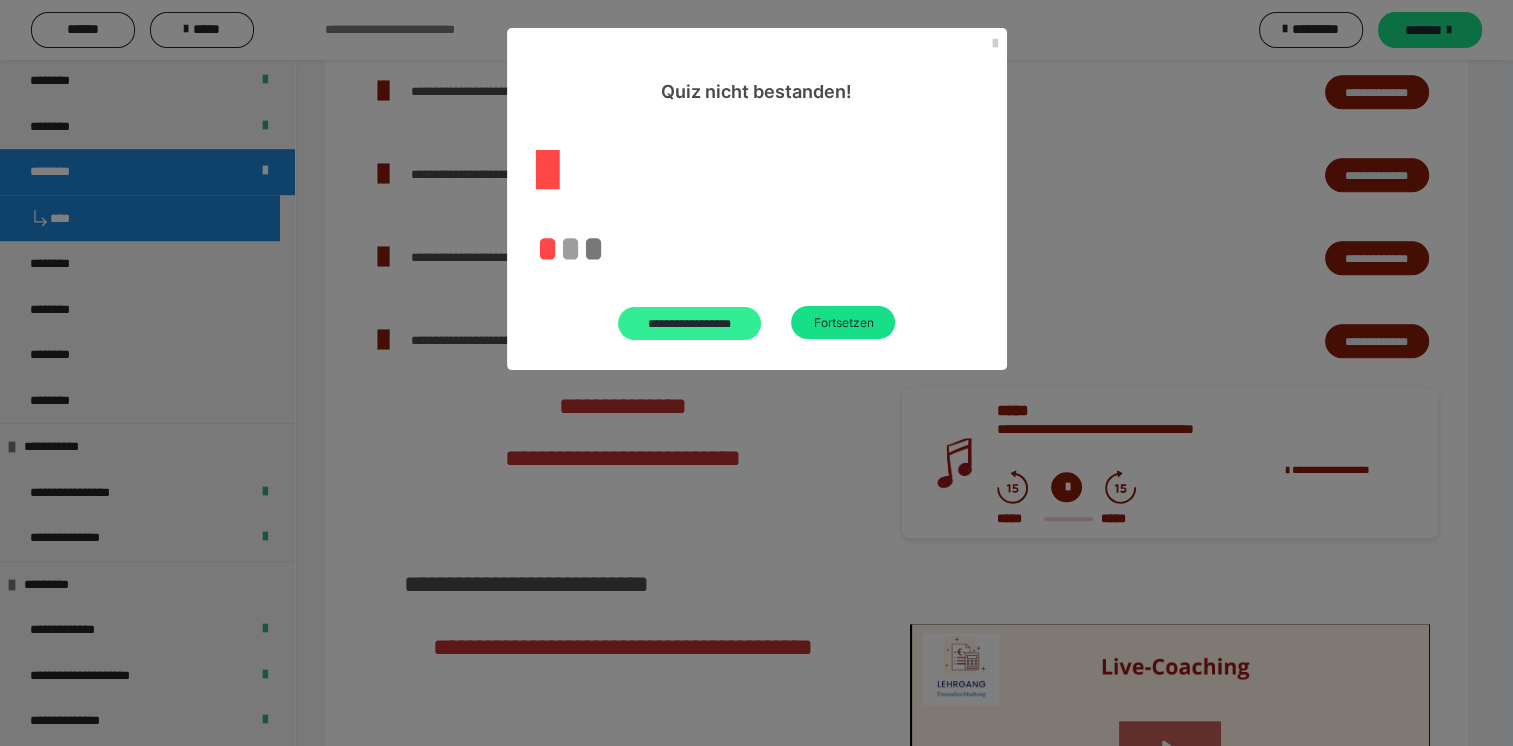 click on "**********" at bounding box center (690, 323) 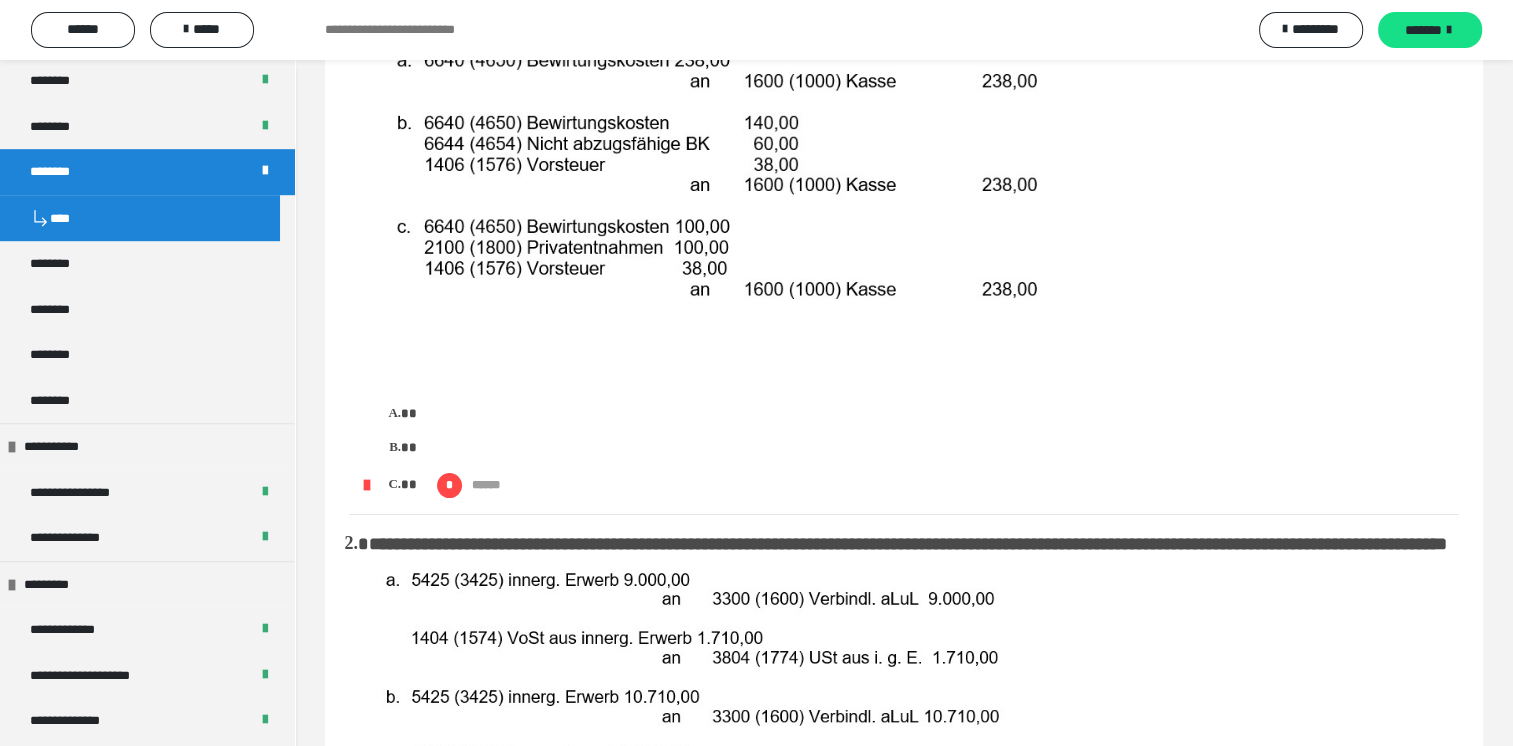scroll, scrollTop: 0, scrollLeft: 0, axis: both 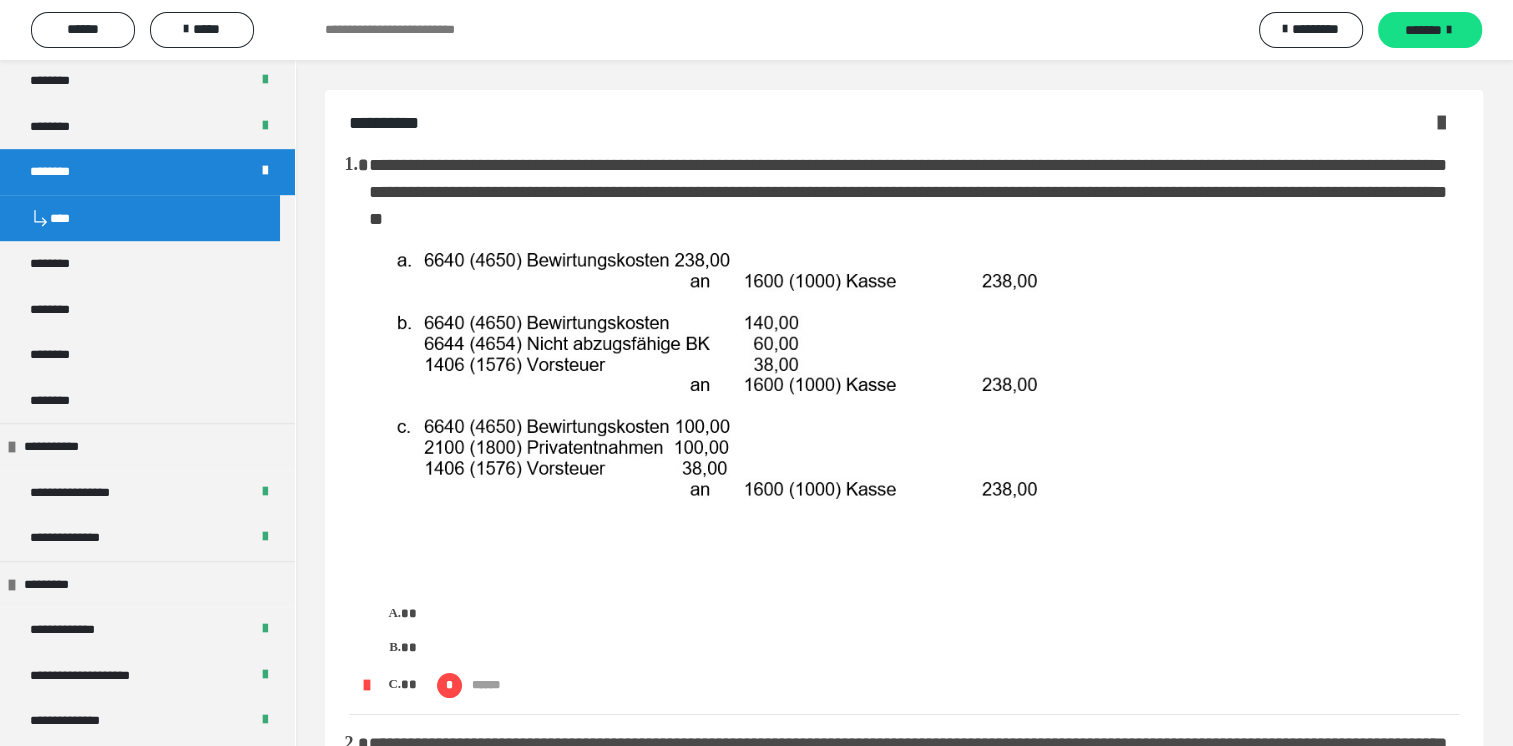 click at bounding box center (1441, 122) 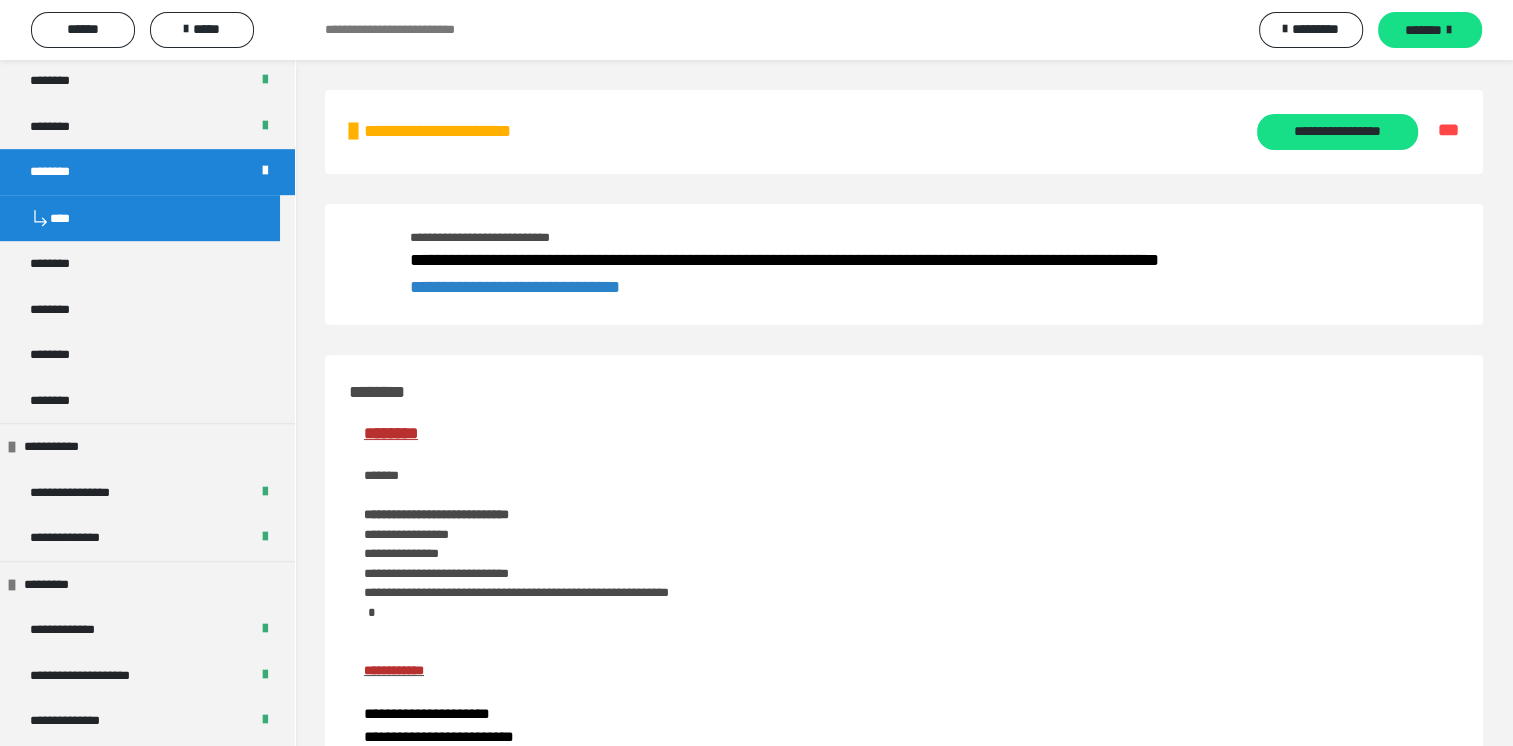 click on "**********" at bounding box center (515, 287) 